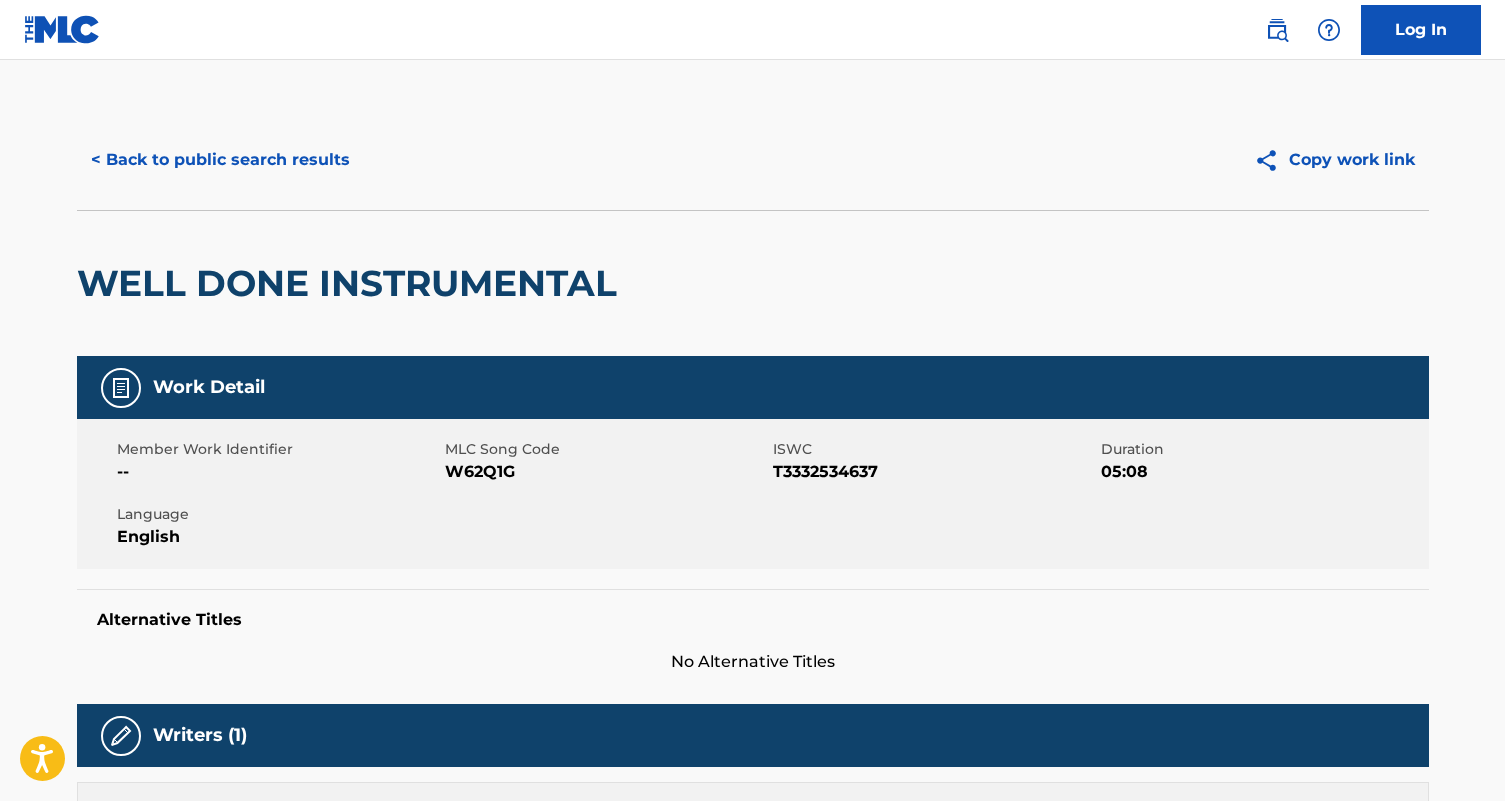 click on "< Back to public search results" at bounding box center [220, 160] 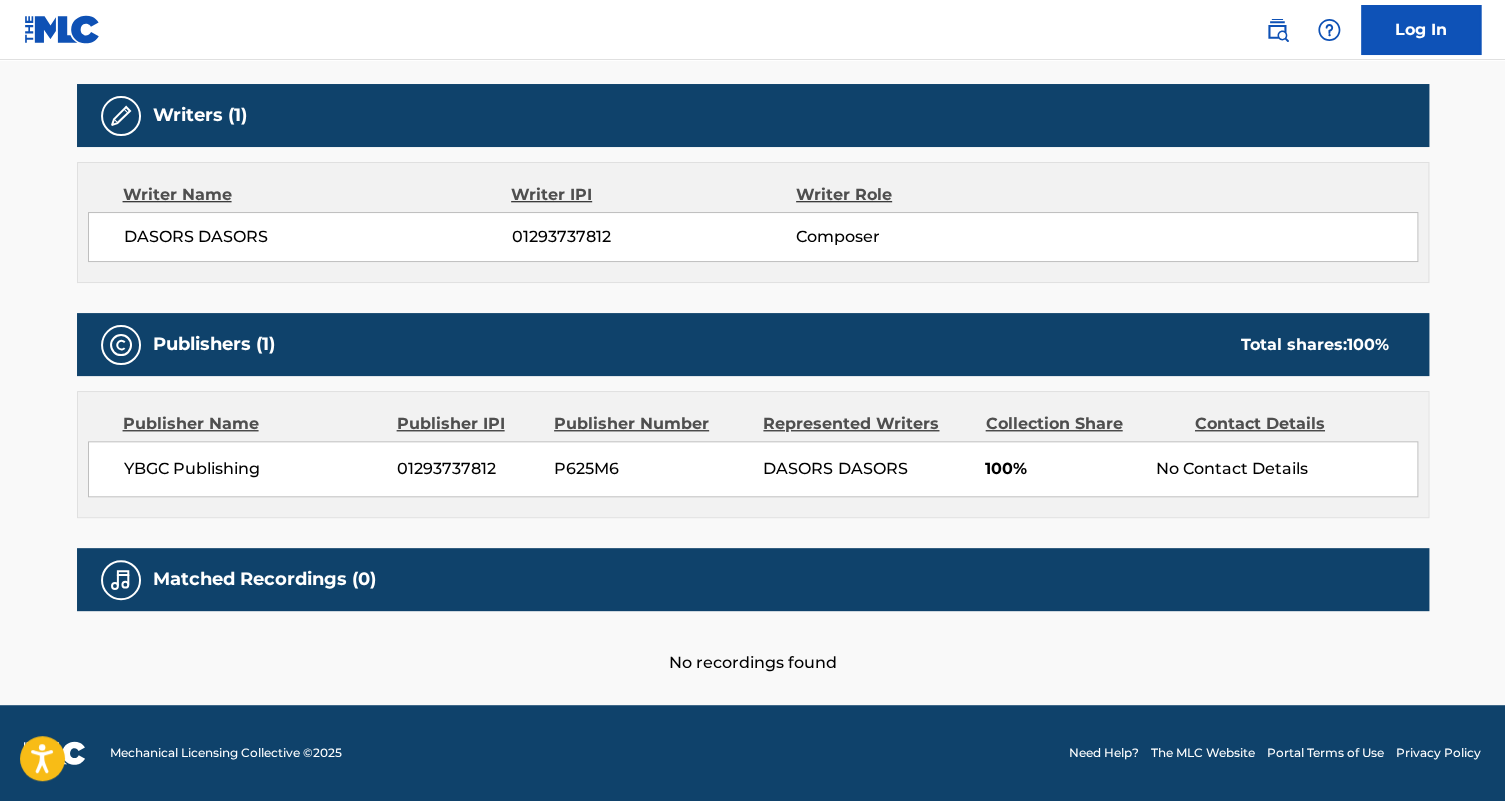 scroll, scrollTop: 0, scrollLeft: 0, axis: both 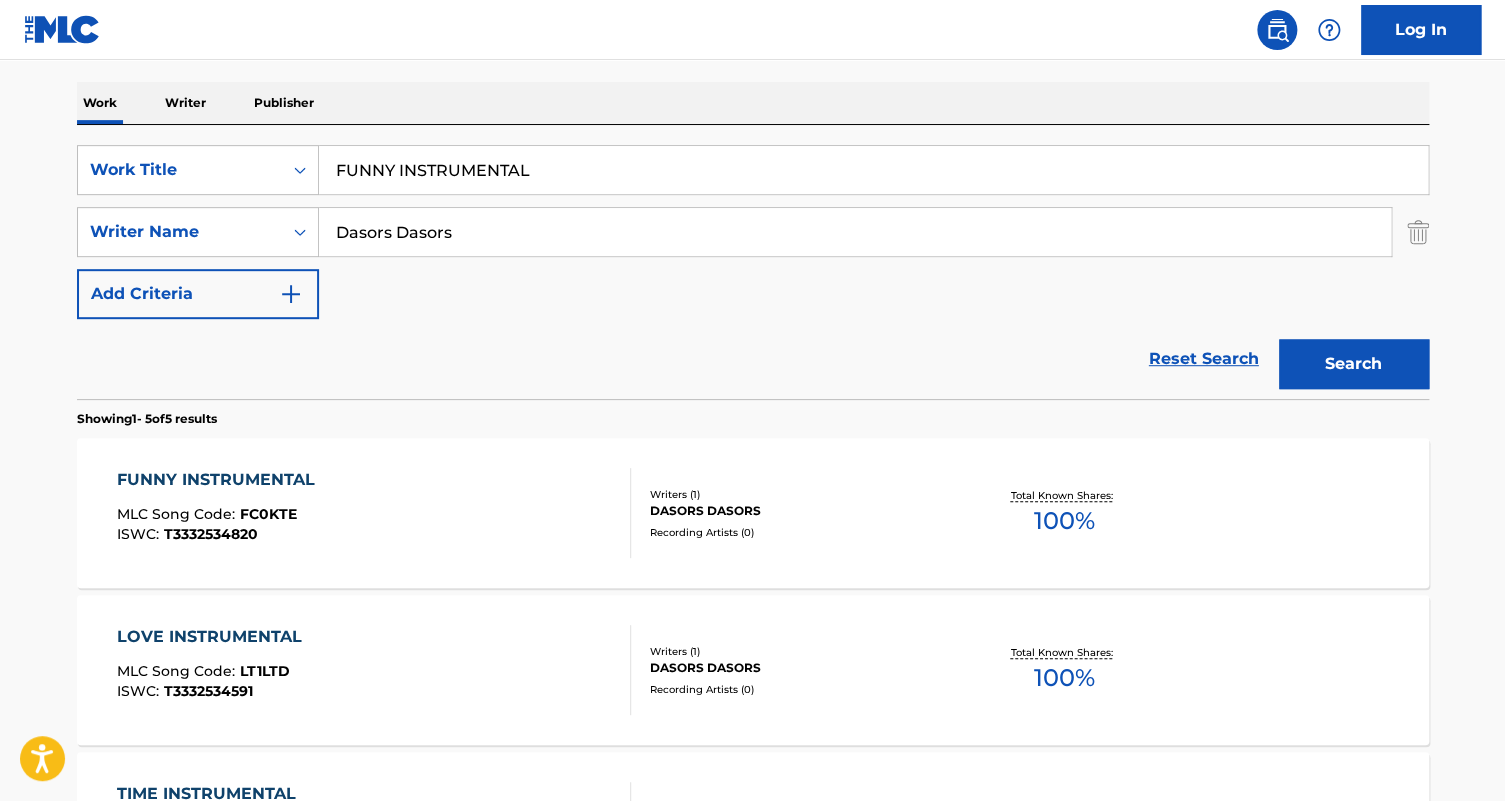 click on "Reset Search" at bounding box center [1204, 359] 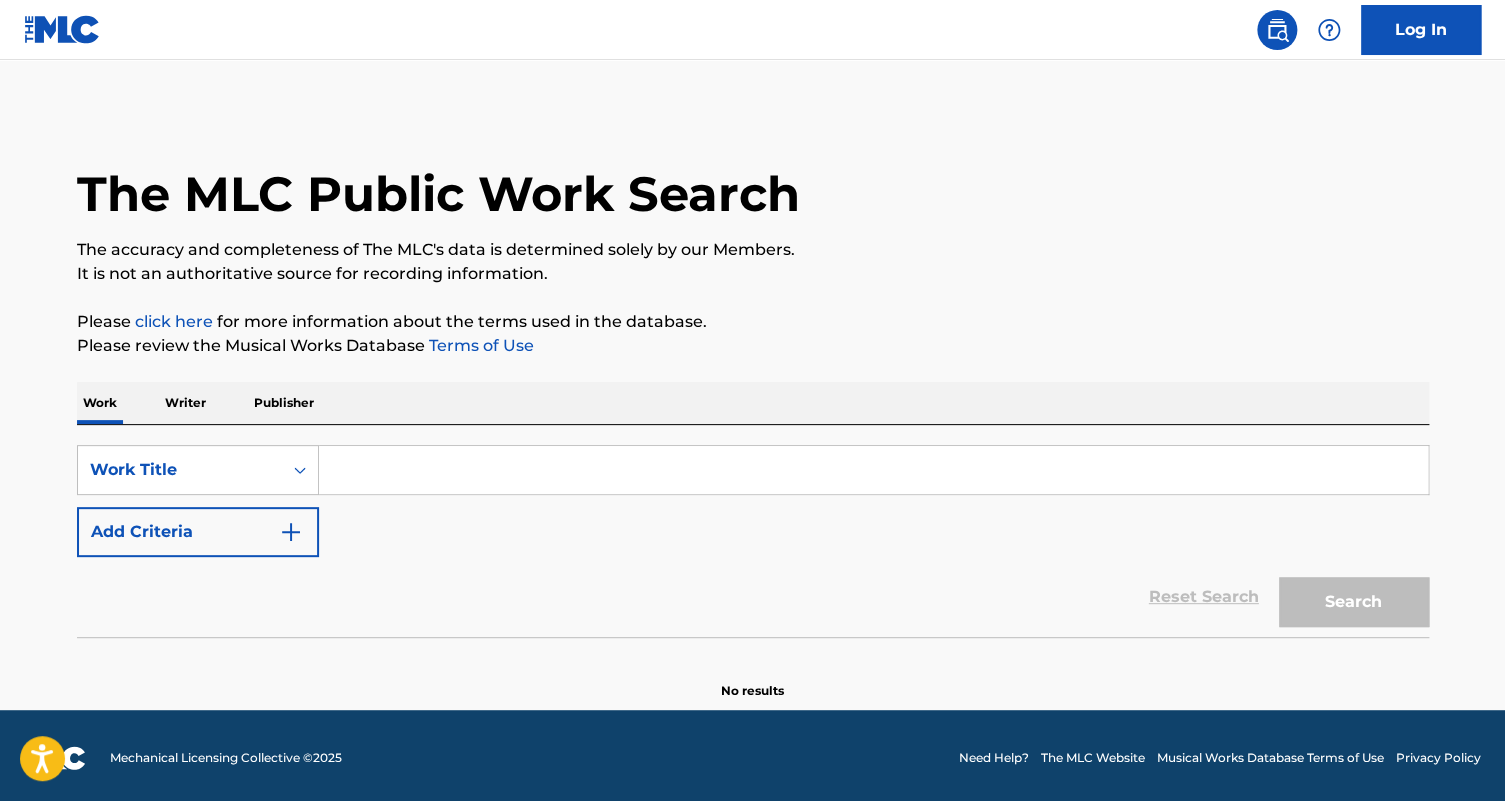 paste on "AFTER THE LOVE HAS GONE" 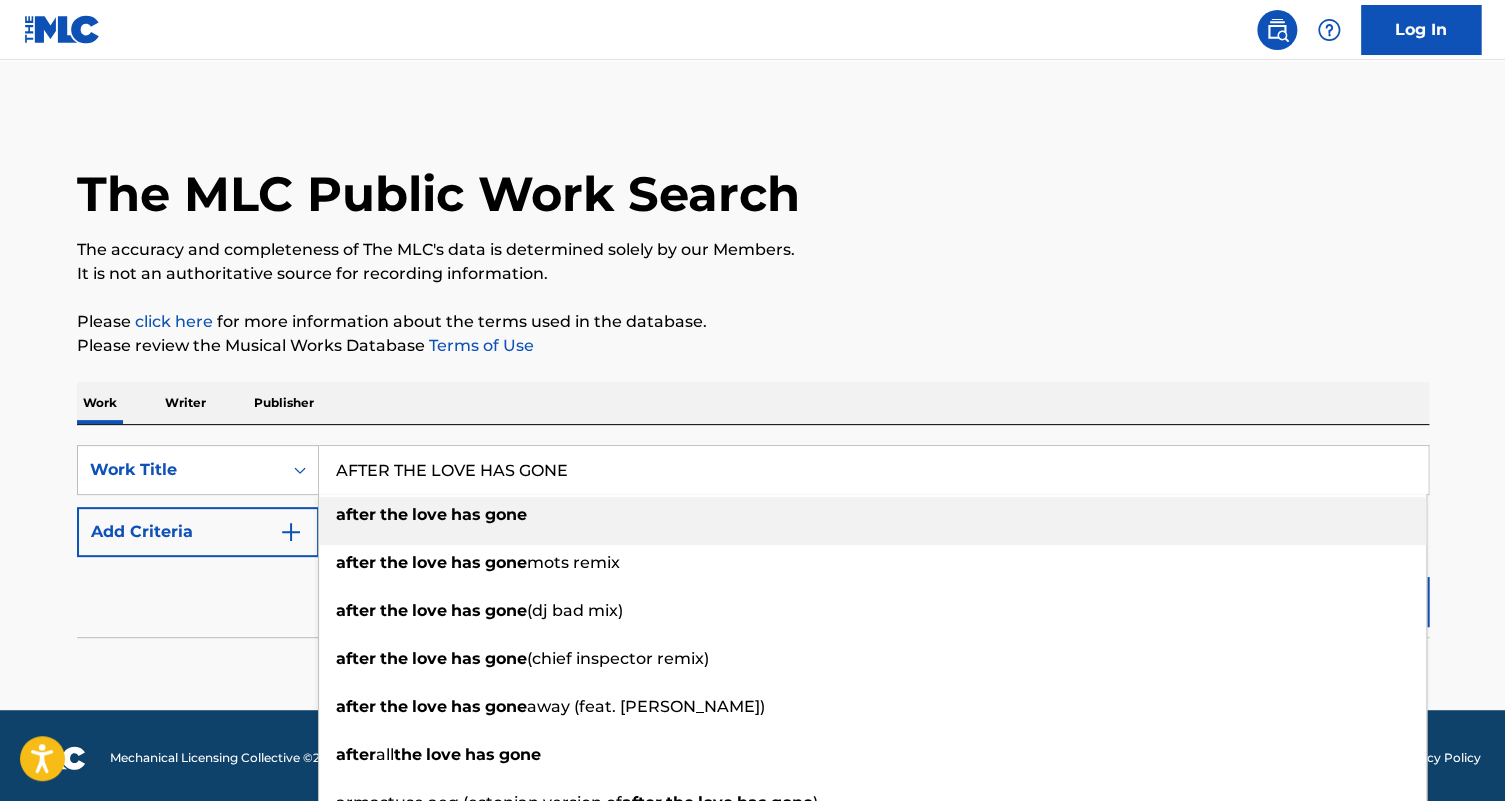 type on "AFTER THE LOVE HAS GONE" 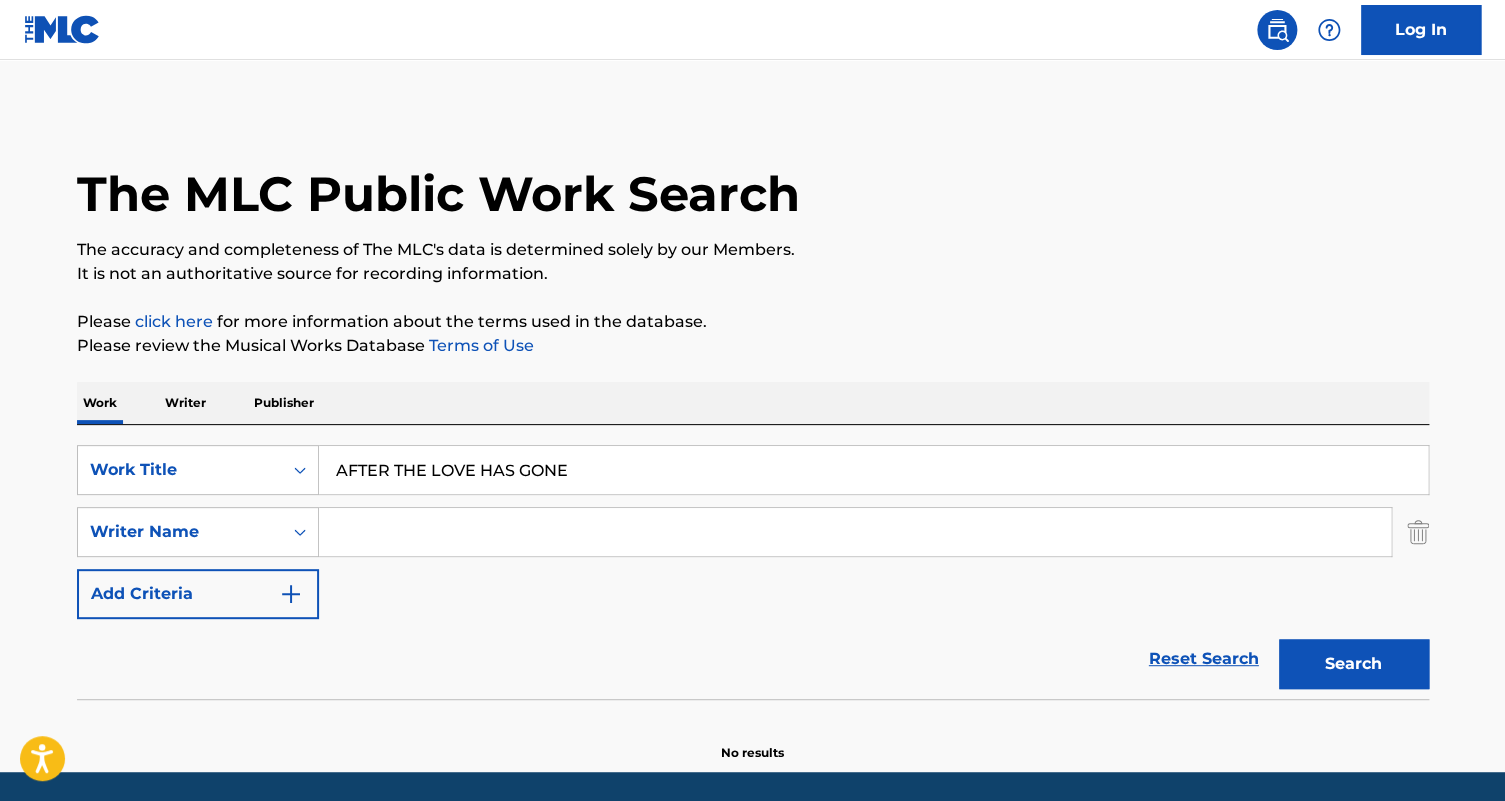 paste on "[PERSON_NAME]" 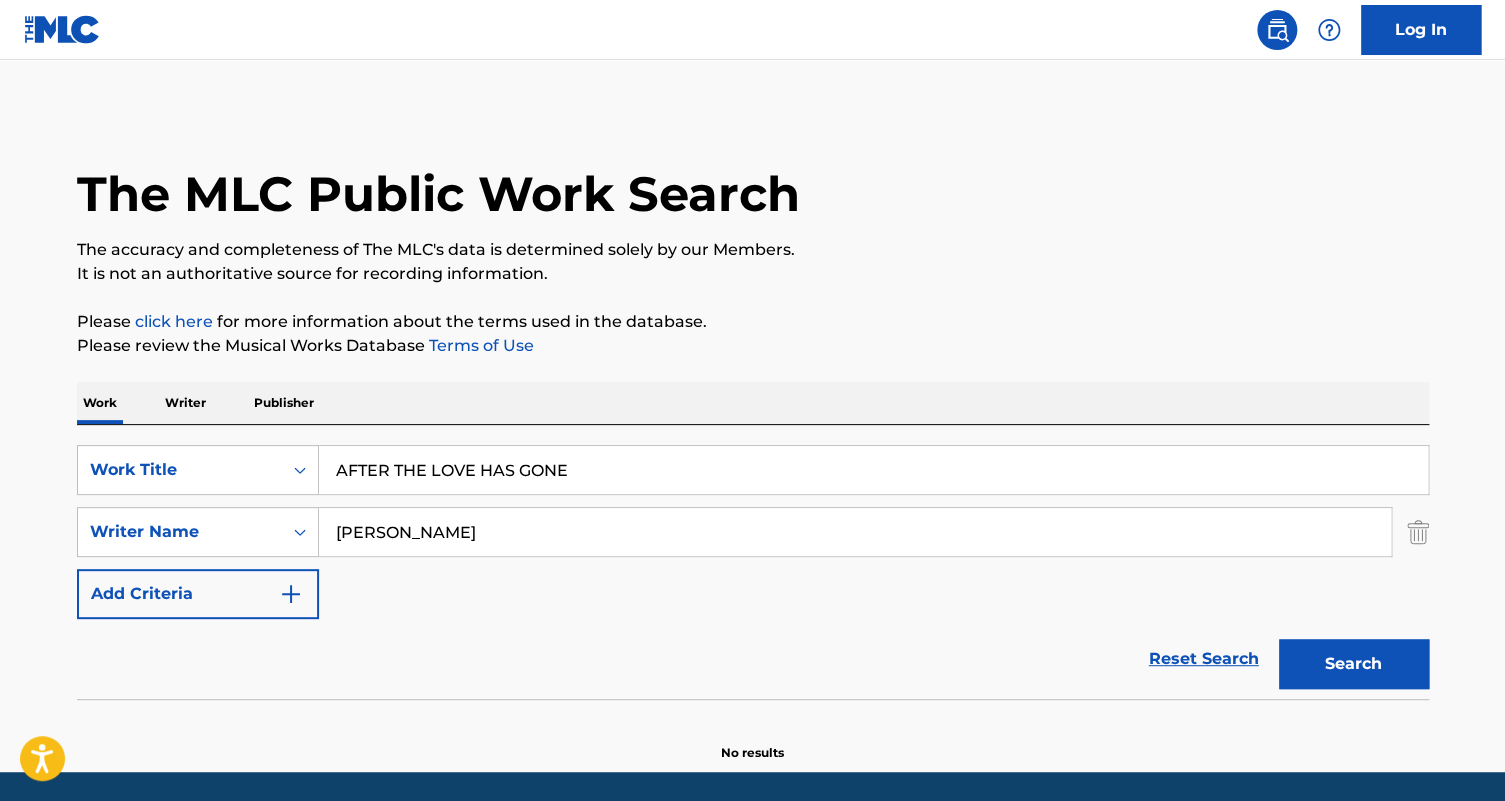 type on "[PERSON_NAME]" 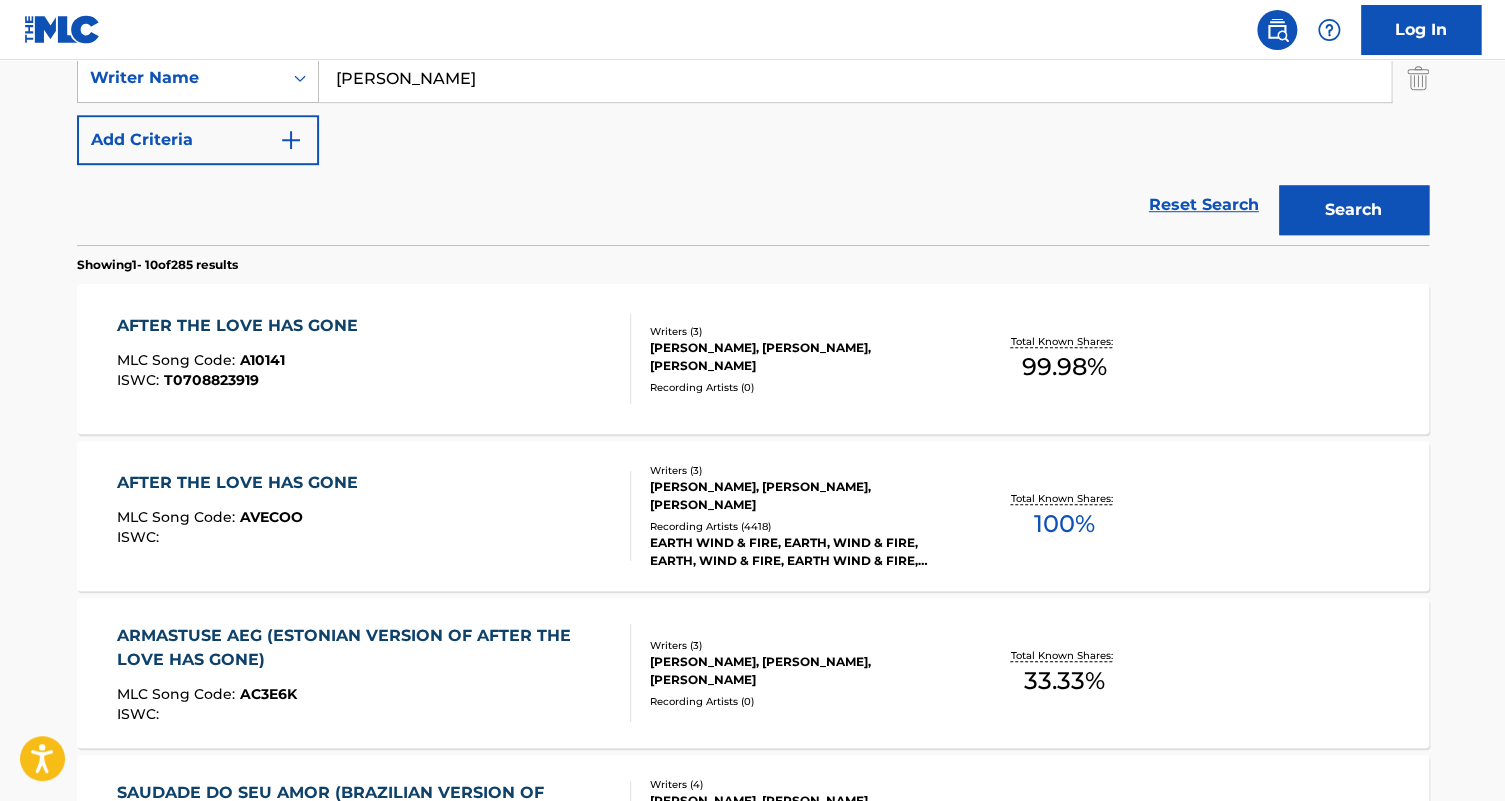 scroll, scrollTop: 436, scrollLeft: 0, axis: vertical 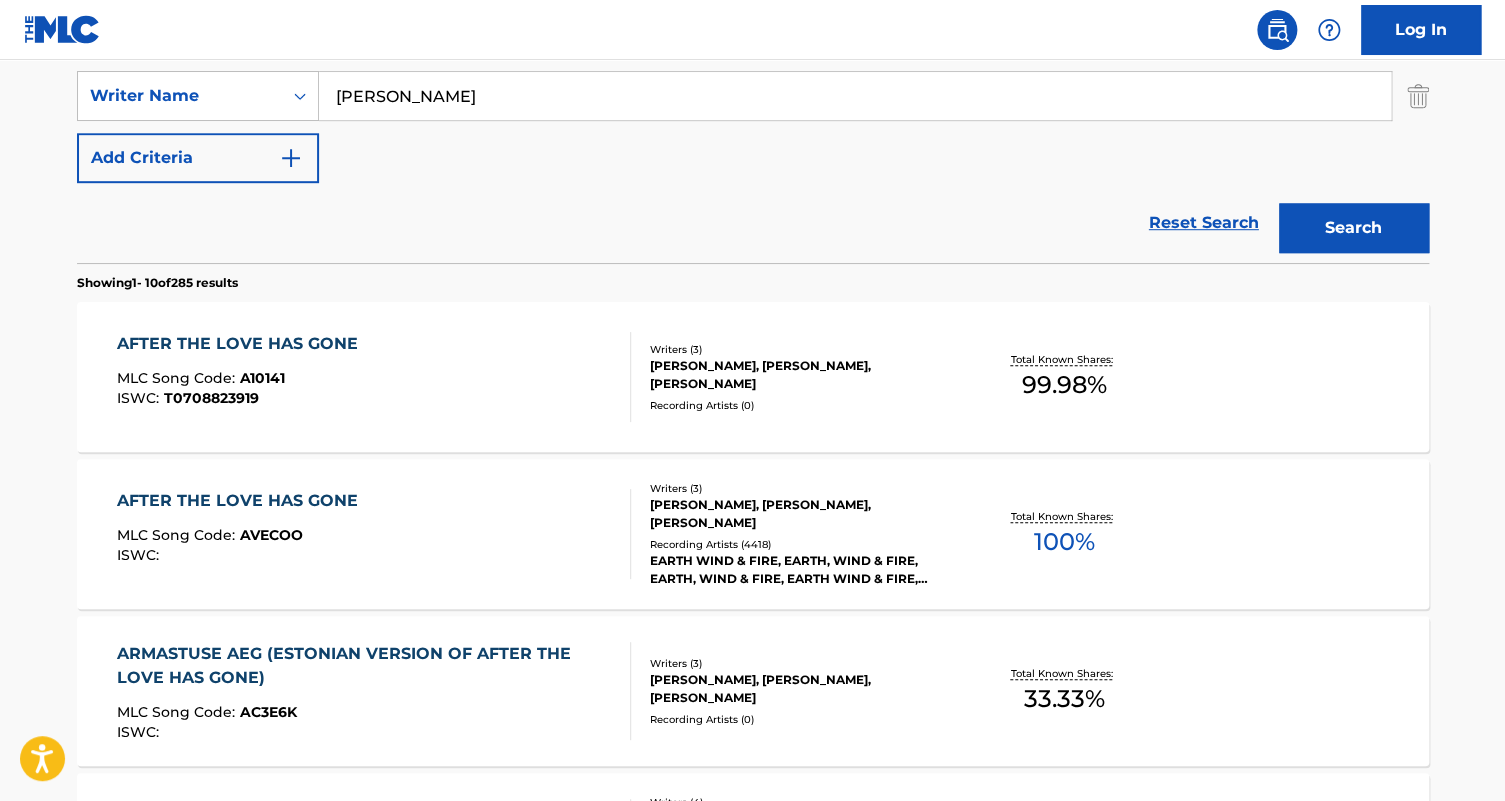click on "AFTER THE LOVE HAS GONE MLC Song Code : A10141 ISWC : T0708823919" at bounding box center (374, 377) 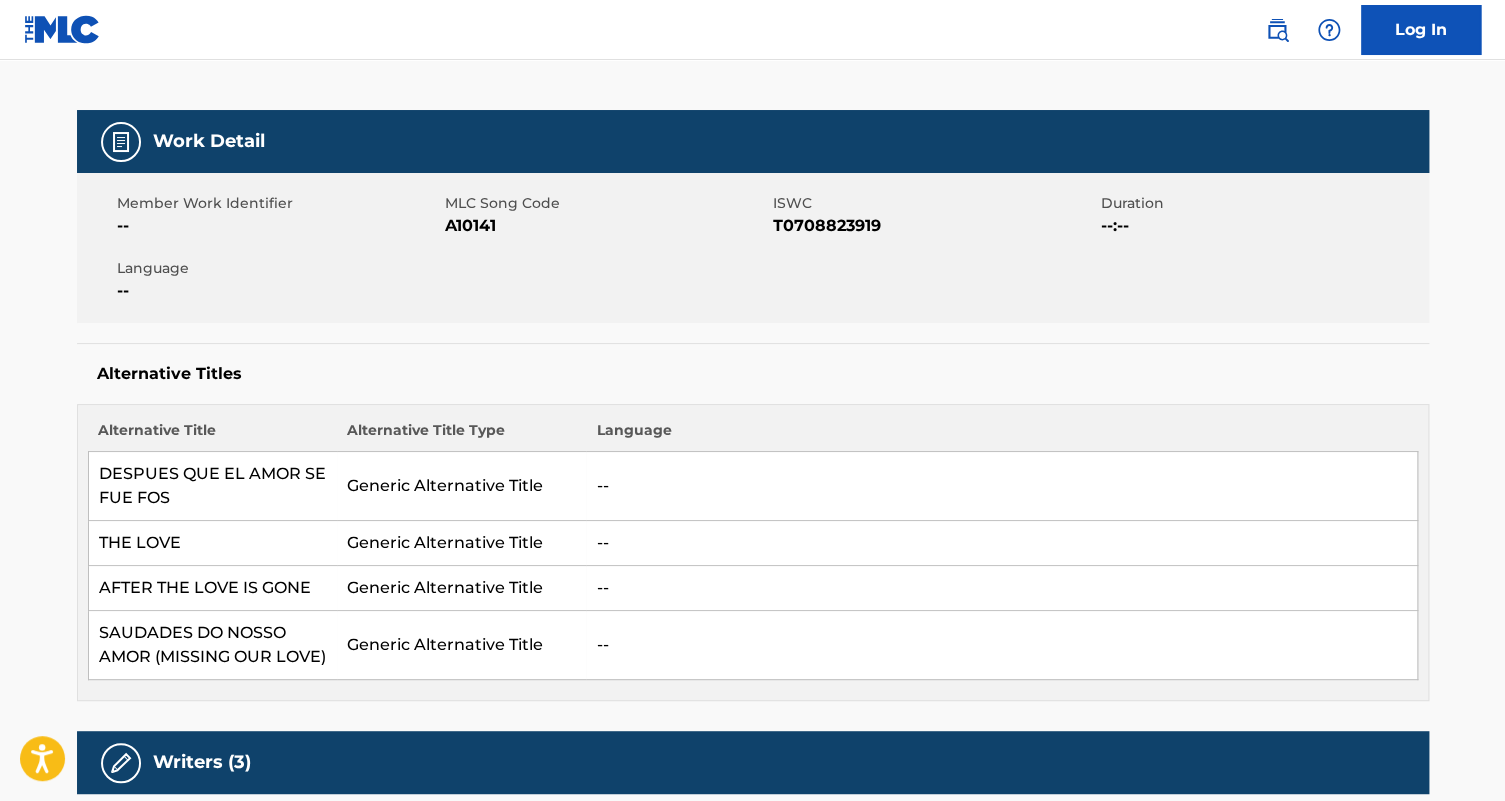 scroll, scrollTop: 272, scrollLeft: 0, axis: vertical 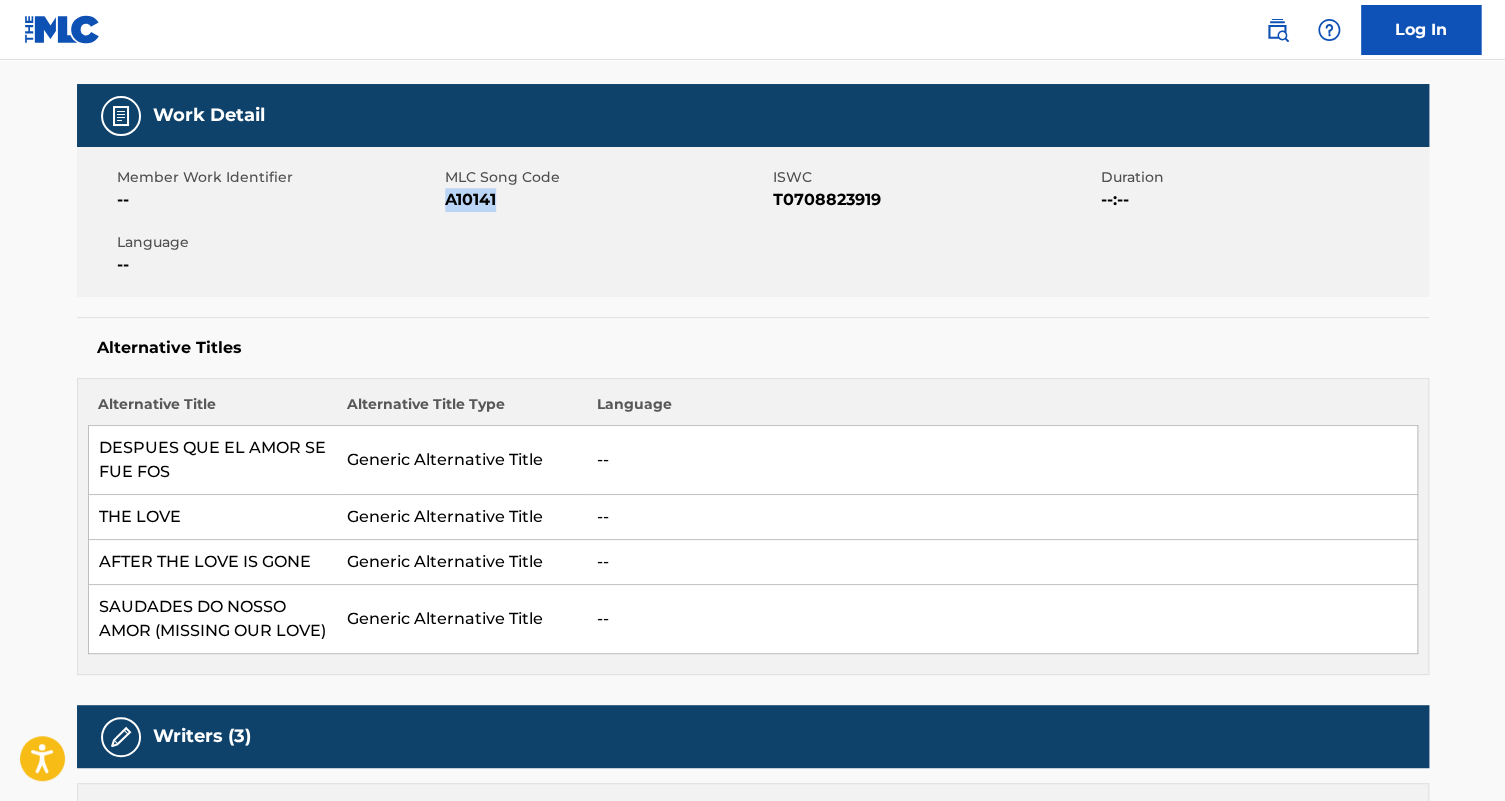drag, startPoint x: 511, startPoint y: 199, endPoint x: 447, endPoint y: 197, distance: 64.03124 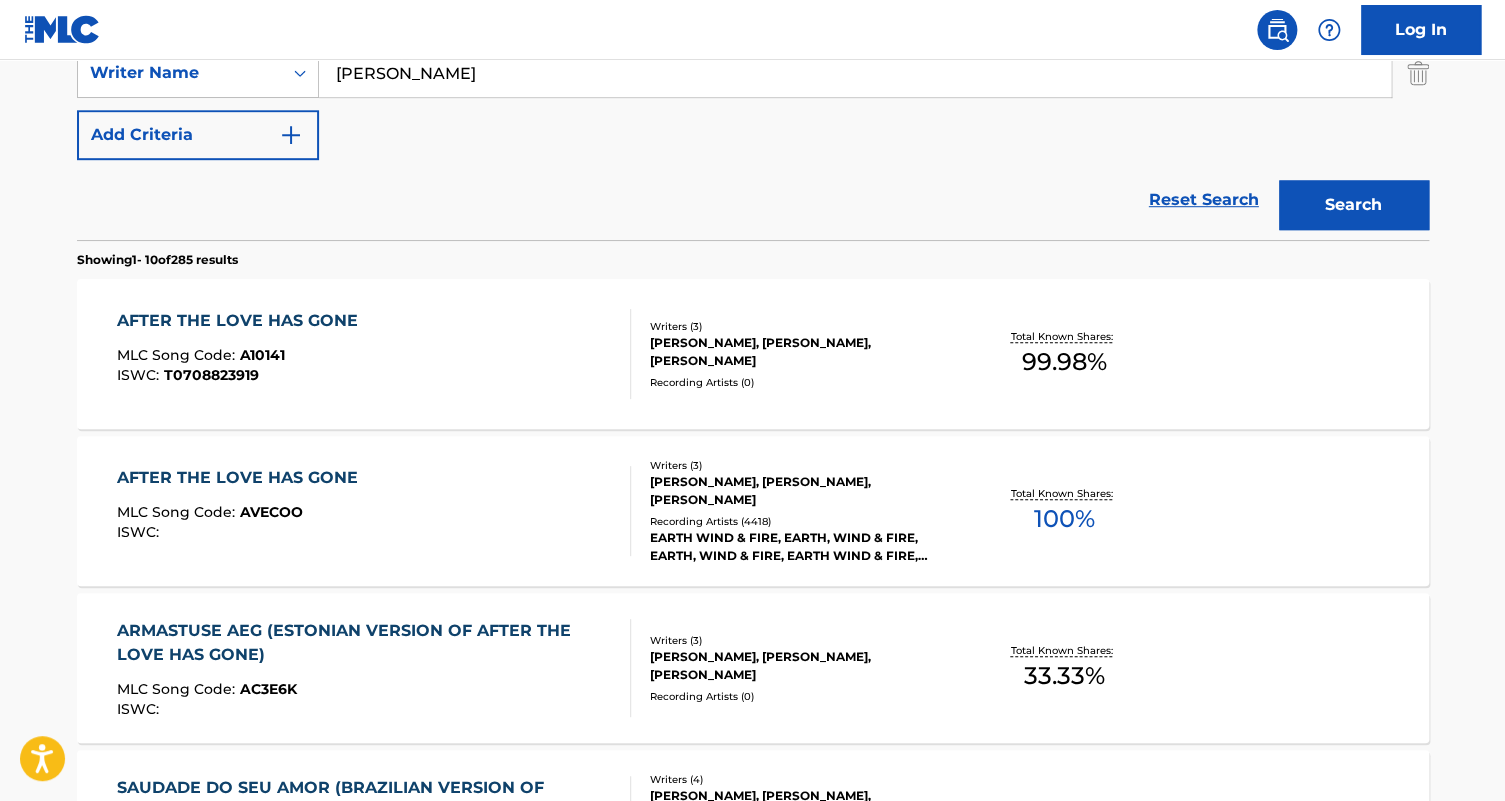 scroll, scrollTop: 163, scrollLeft: 0, axis: vertical 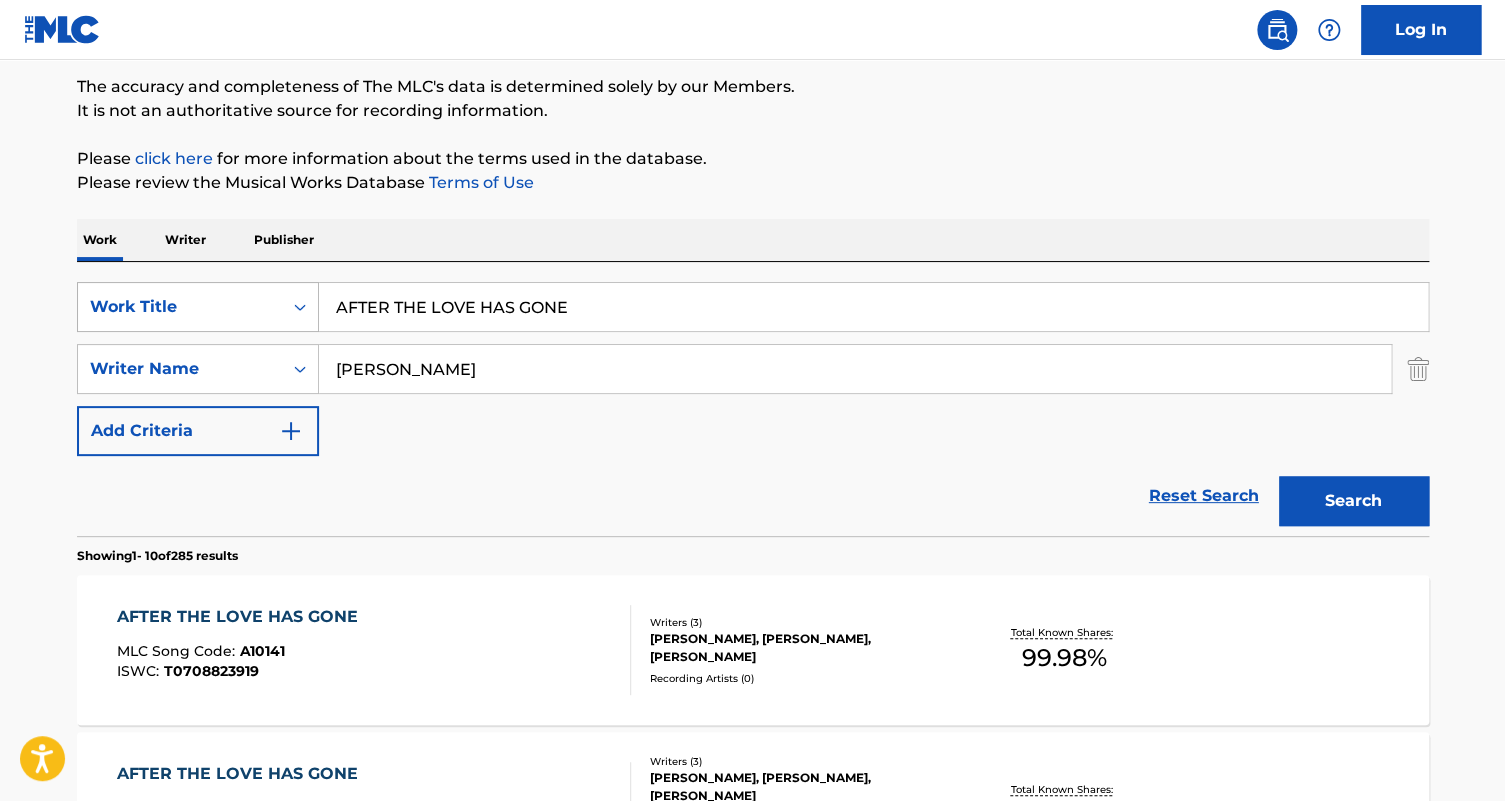 drag, startPoint x: 579, startPoint y: 307, endPoint x: 288, endPoint y: 285, distance: 291.83044 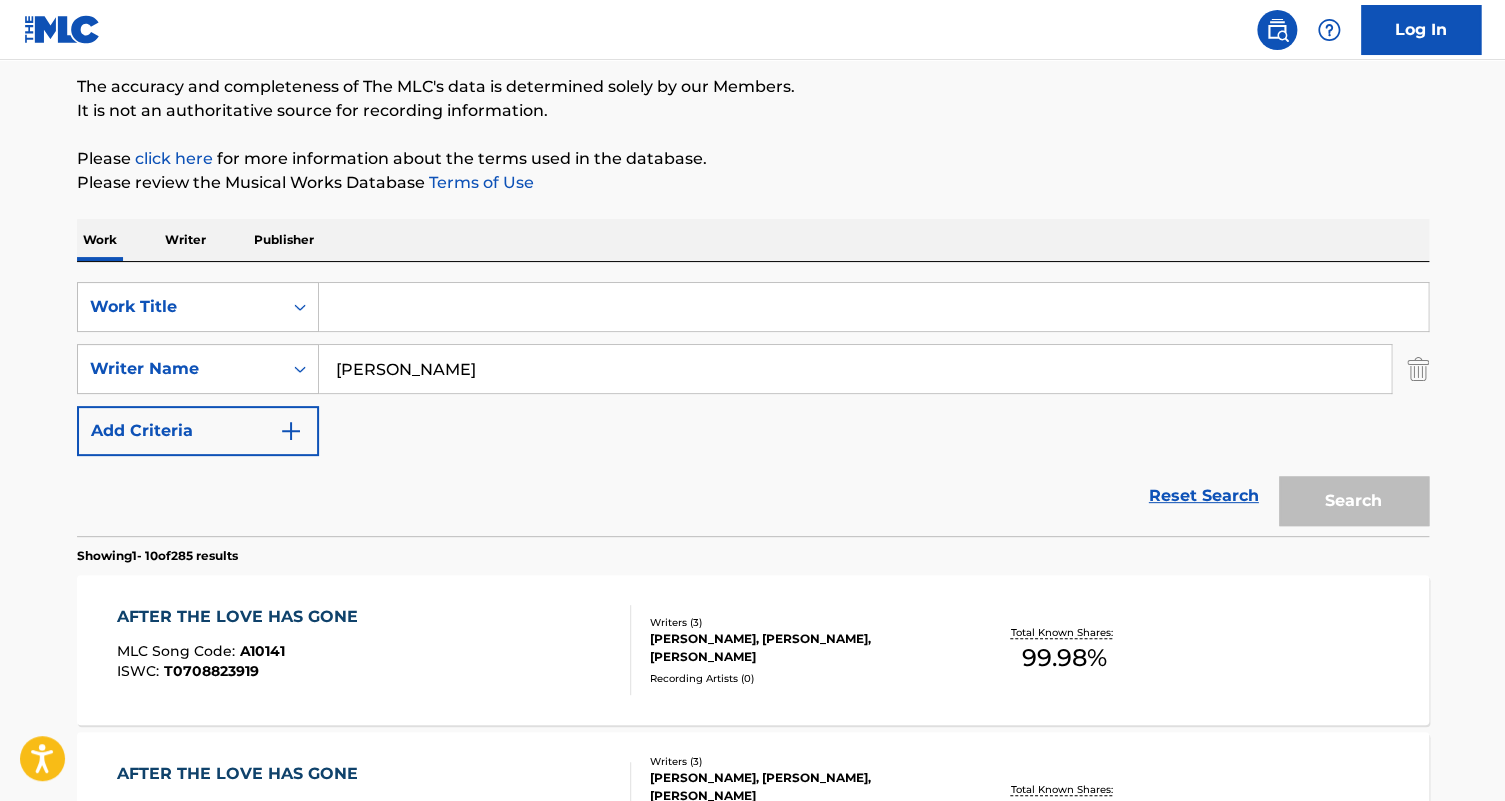 paste on "LOVE IS GONE FOREVER" 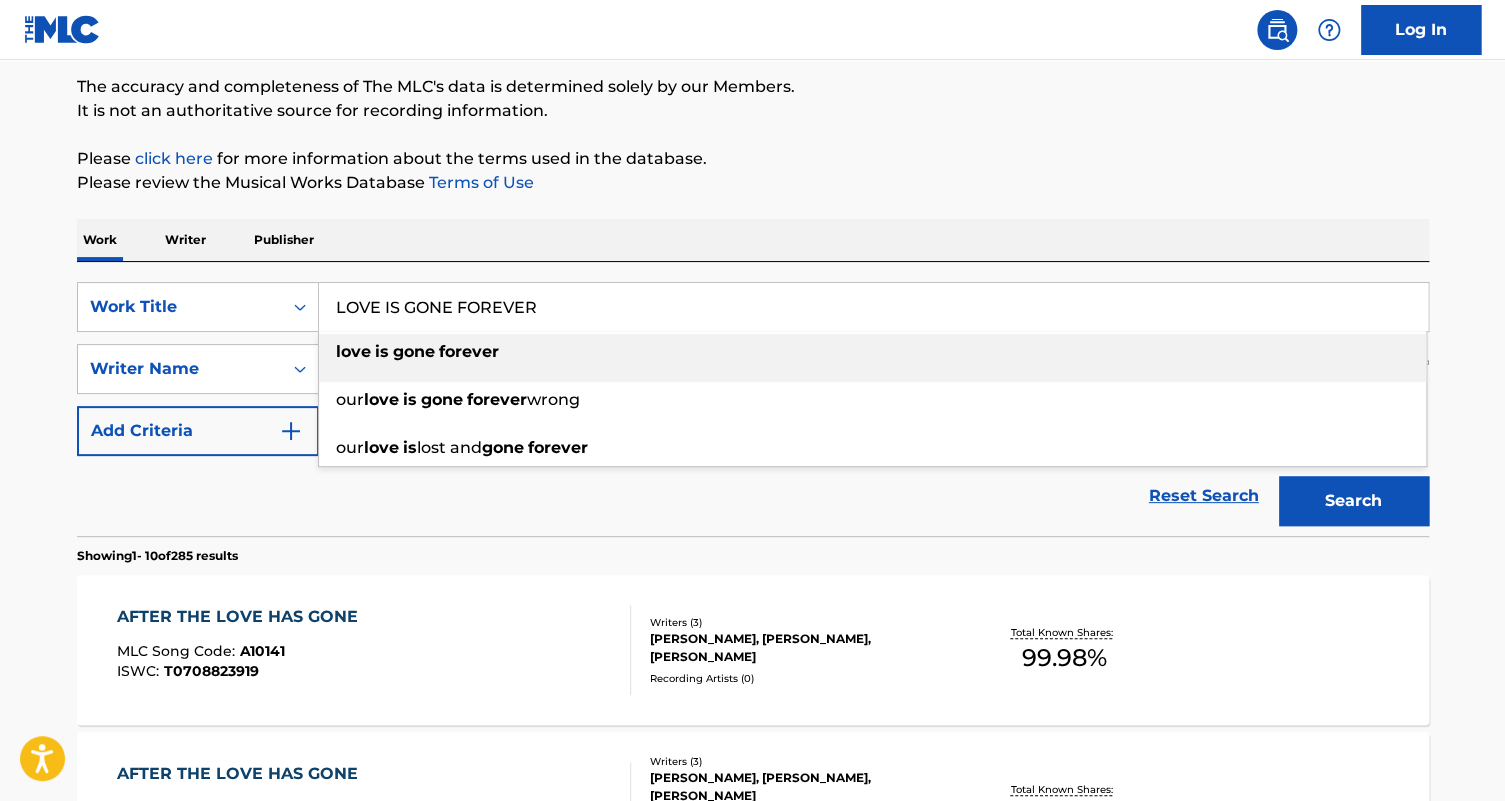 click on "love   is   gone   forever" at bounding box center [872, 352] 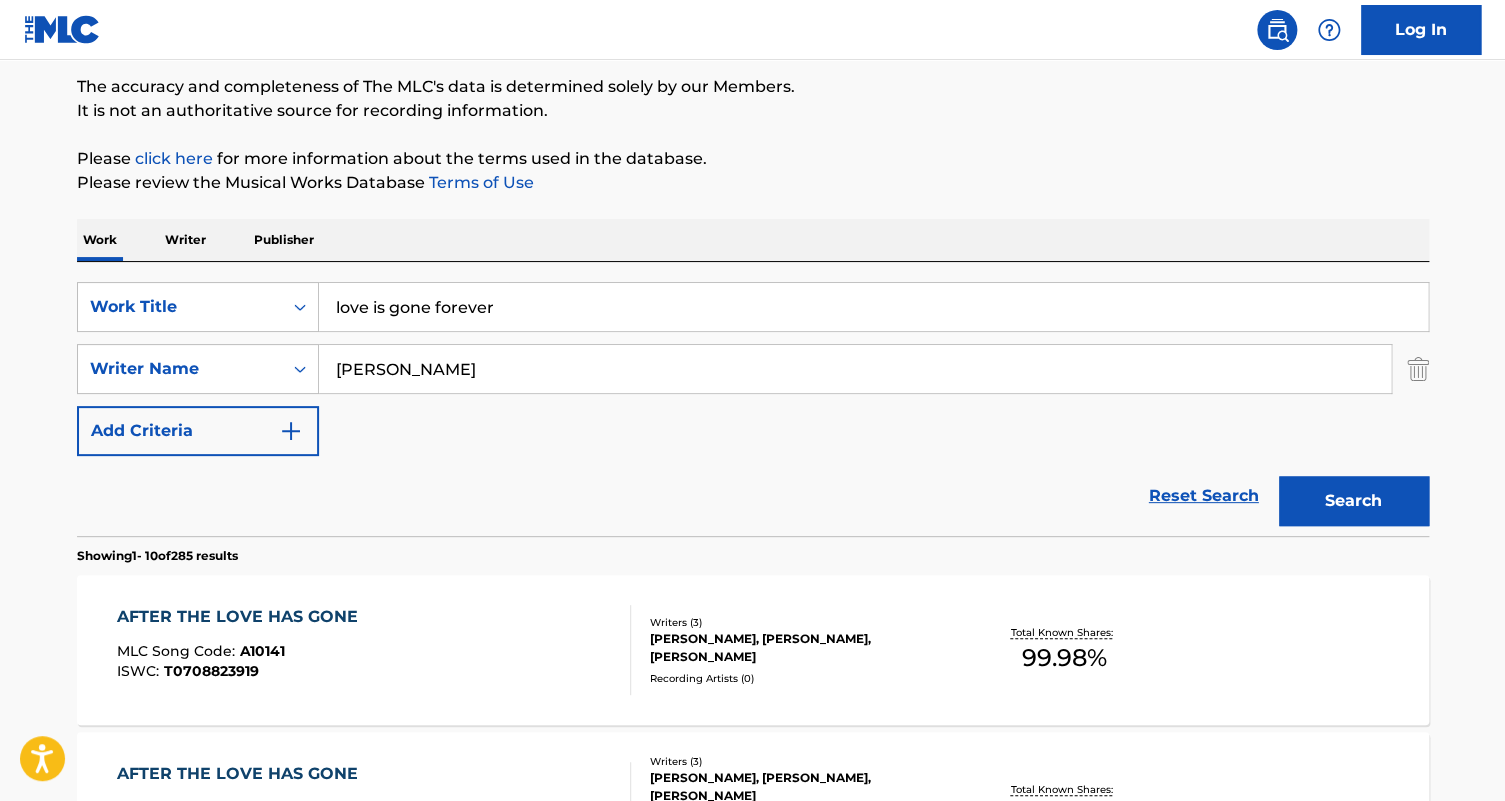 click on "Search" at bounding box center [1354, 501] 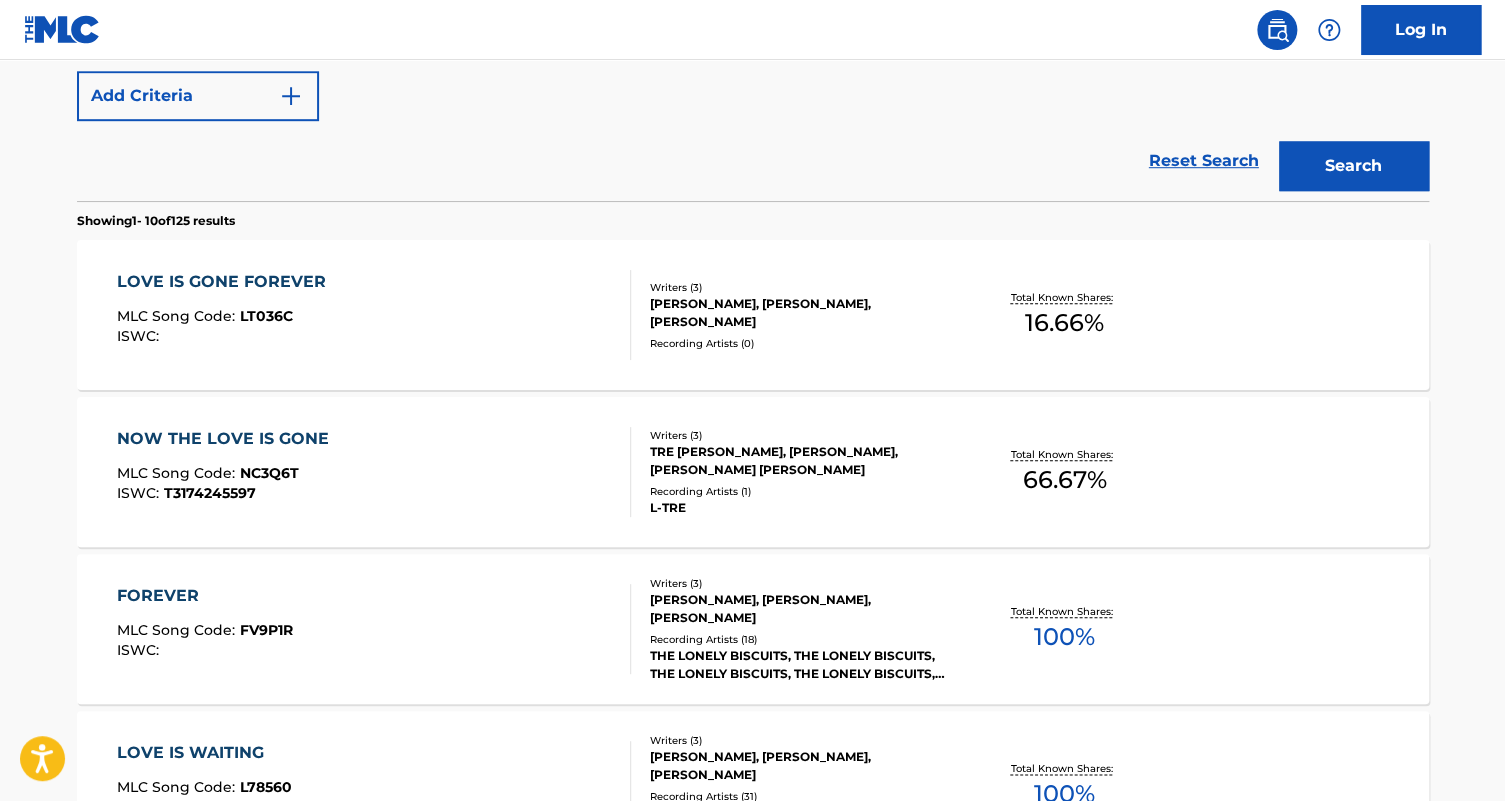 scroll, scrollTop: 527, scrollLeft: 0, axis: vertical 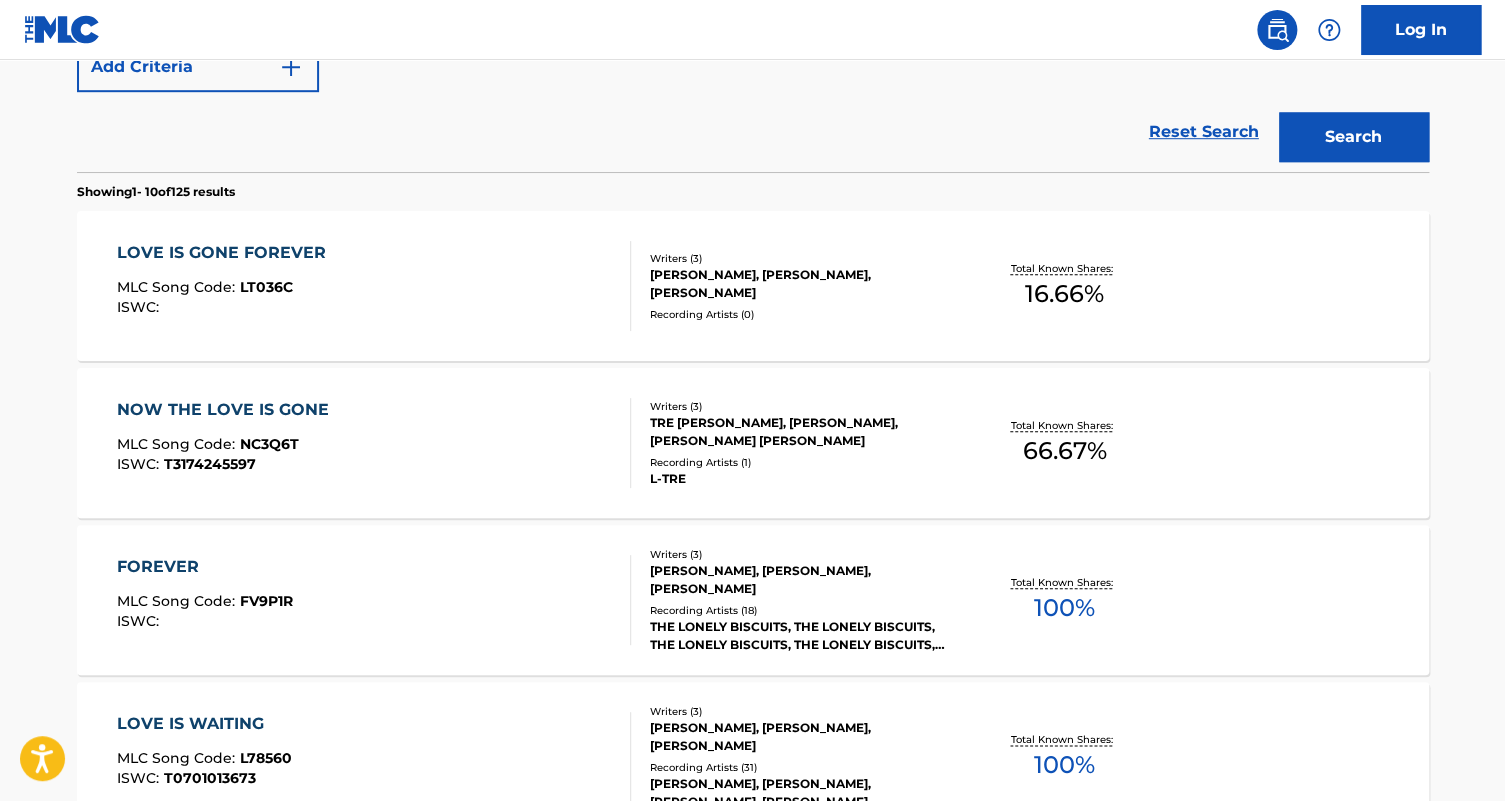click on "LOVE IS GONE FOREVER MLC Song Code : LT036C ISWC :" at bounding box center [374, 286] 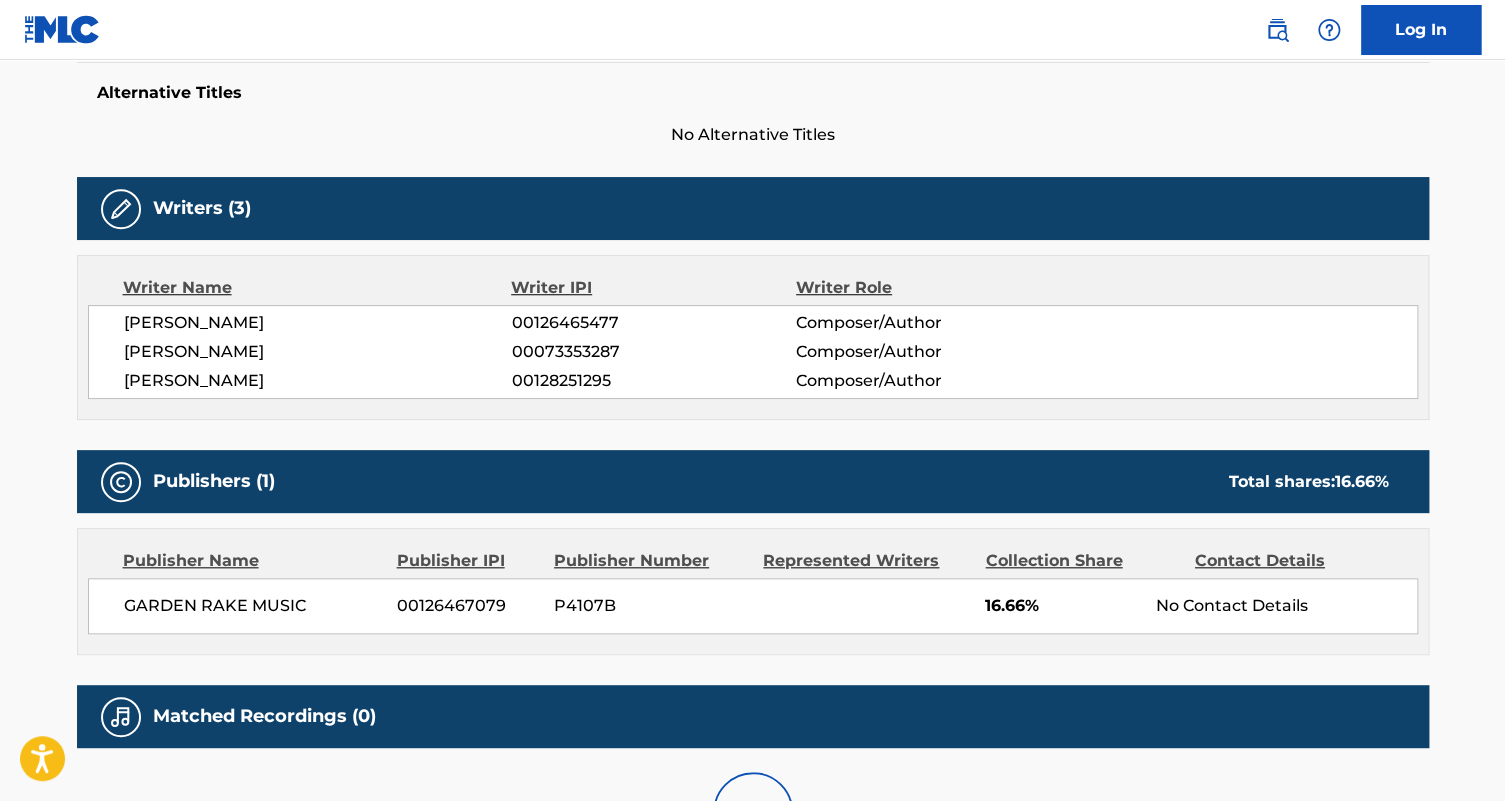 scroll, scrollTop: 0, scrollLeft: 0, axis: both 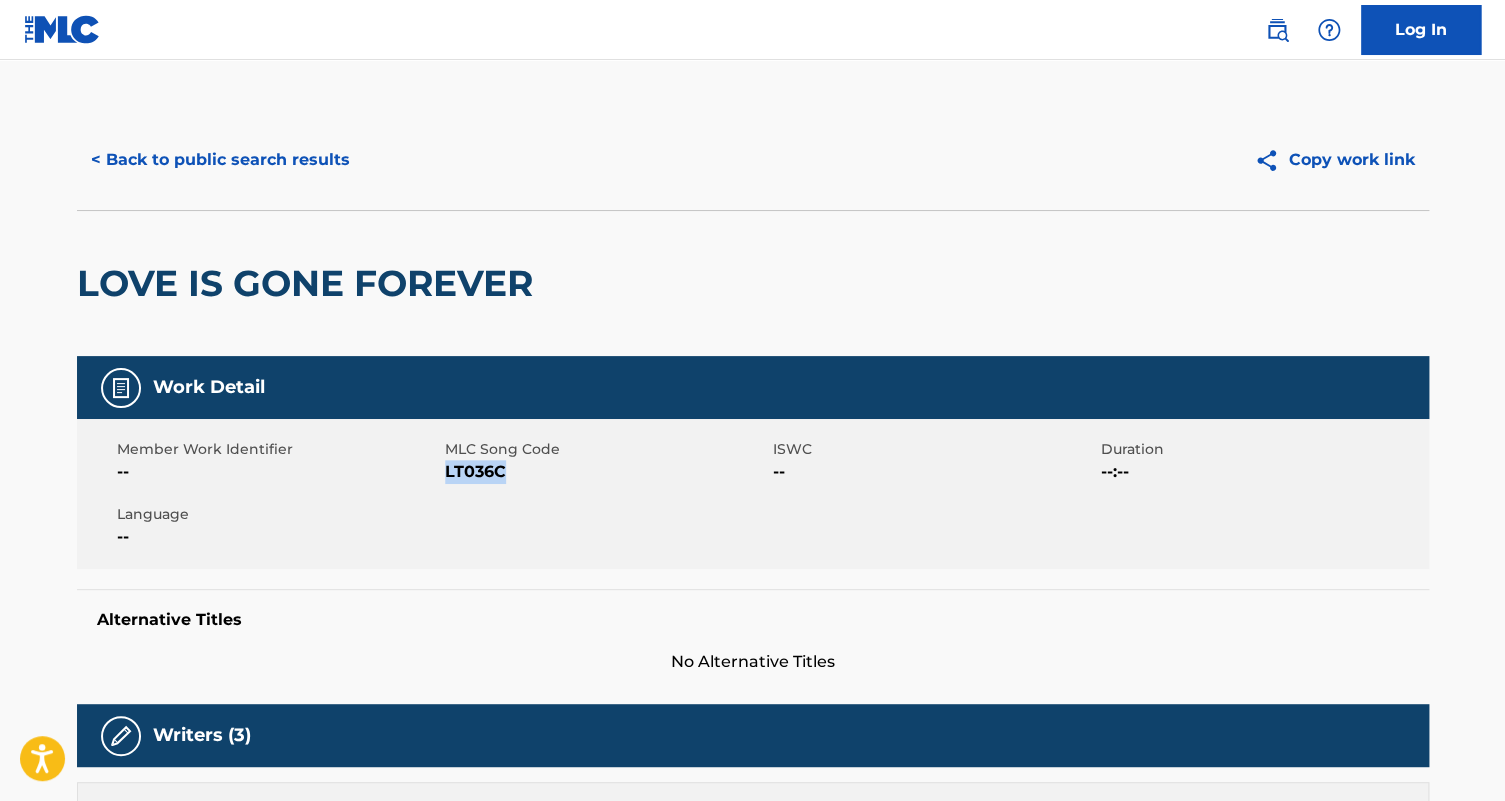 drag, startPoint x: 520, startPoint y: 477, endPoint x: 446, endPoint y: 469, distance: 74.431175 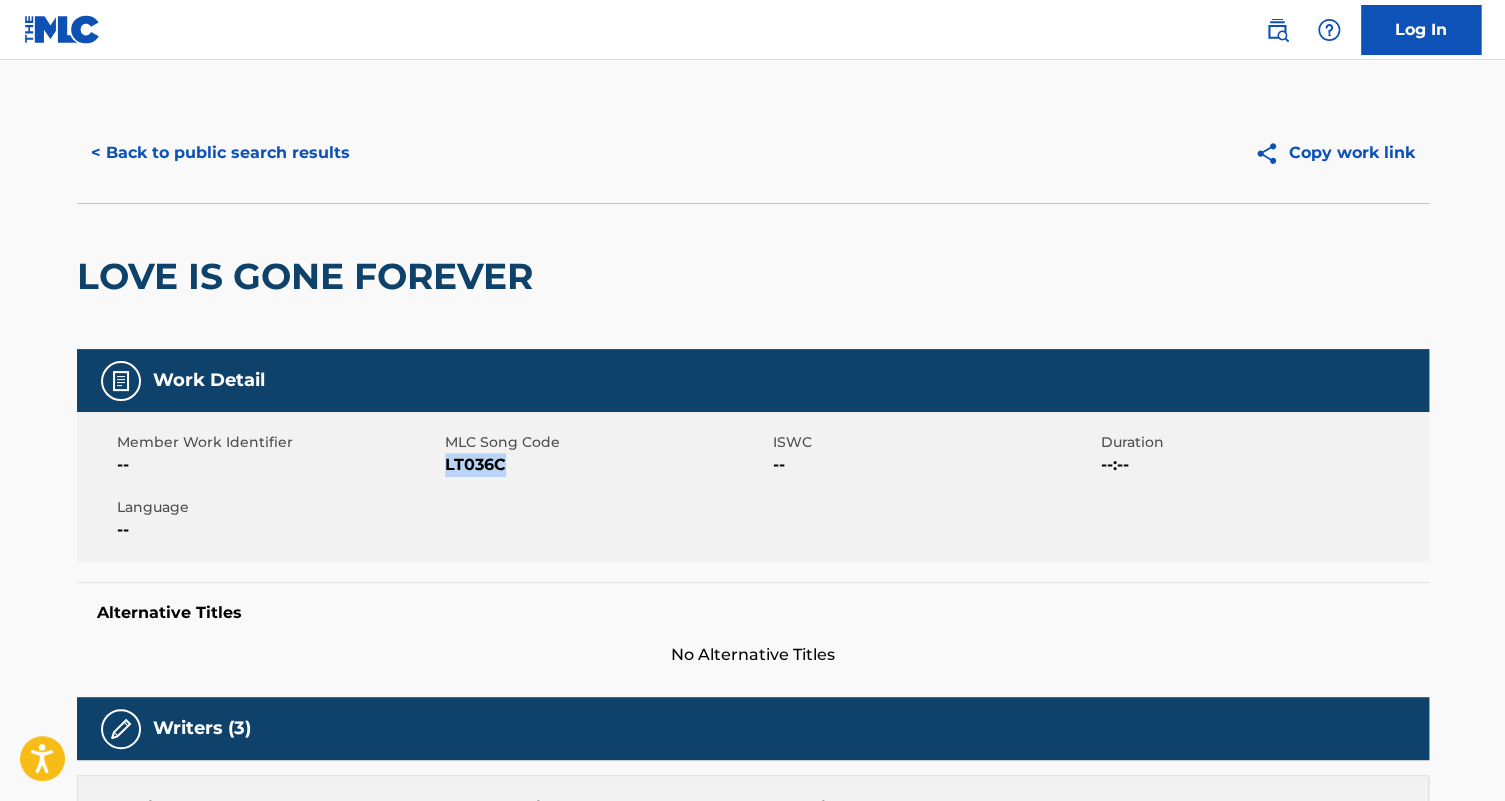 scroll, scrollTop: 0, scrollLeft: 0, axis: both 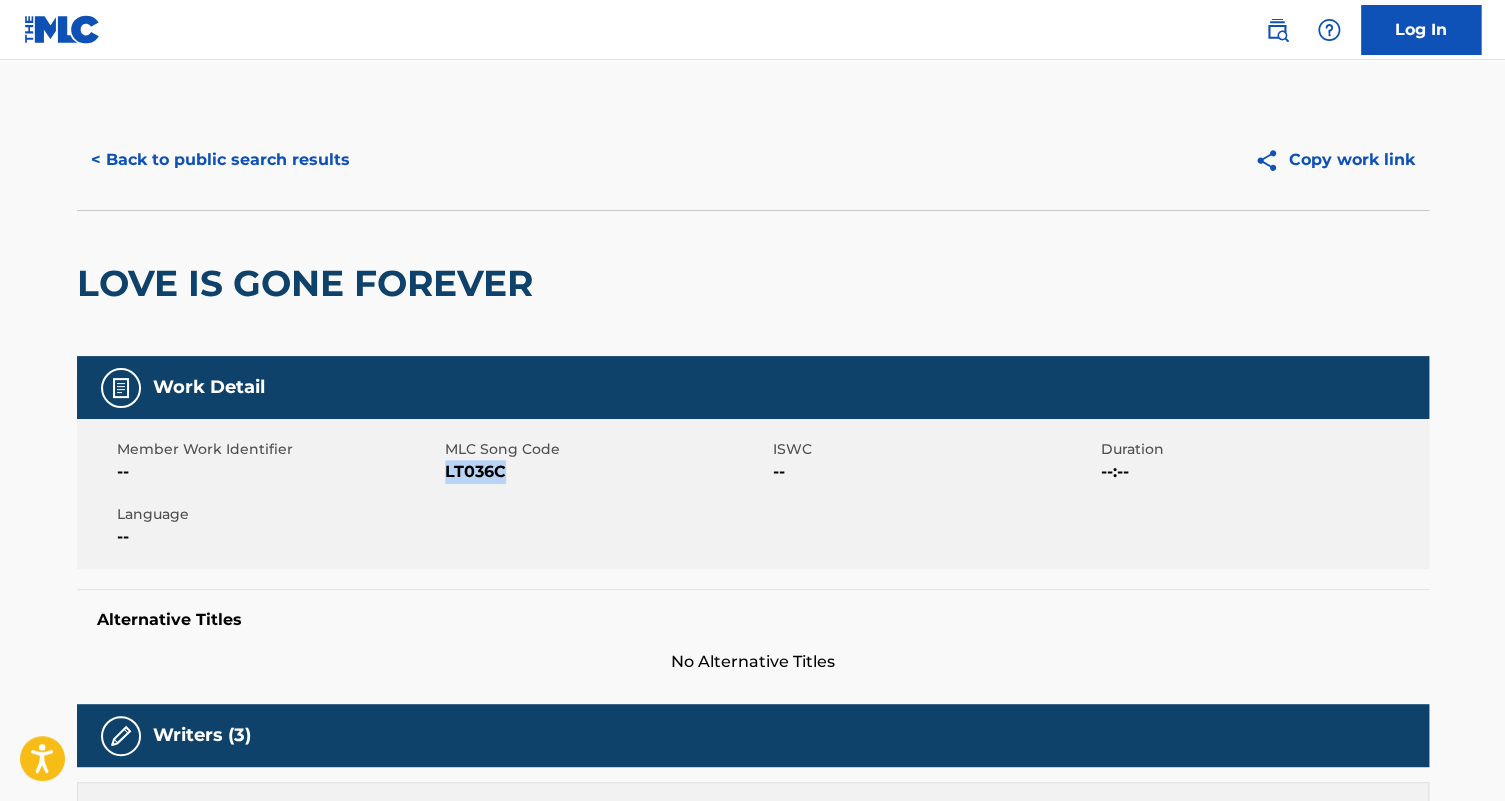 click on "< Back to public search results" at bounding box center [220, 160] 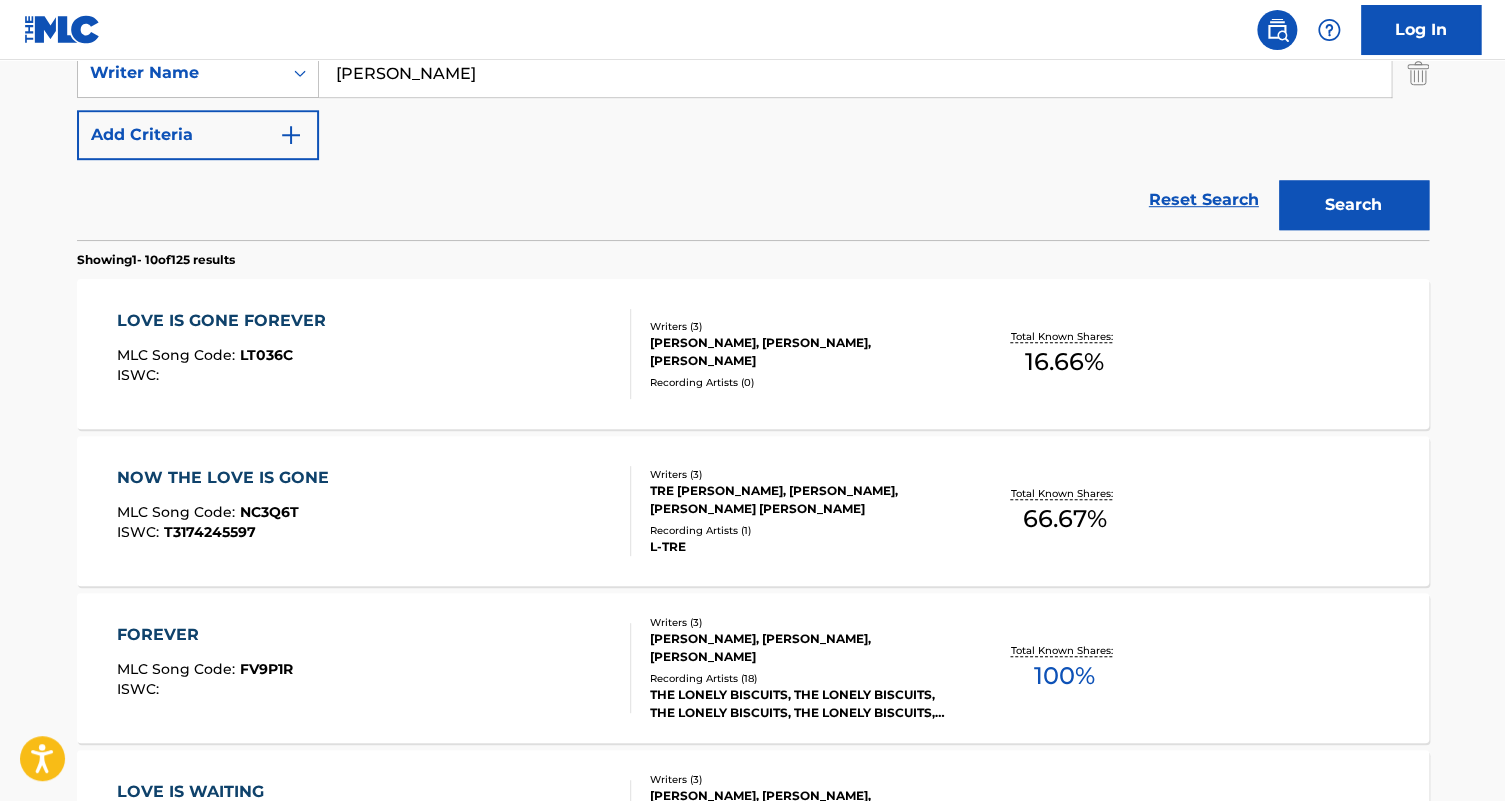 scroll, scrollTop: 277, scrollLeft: 0, axis: vertical 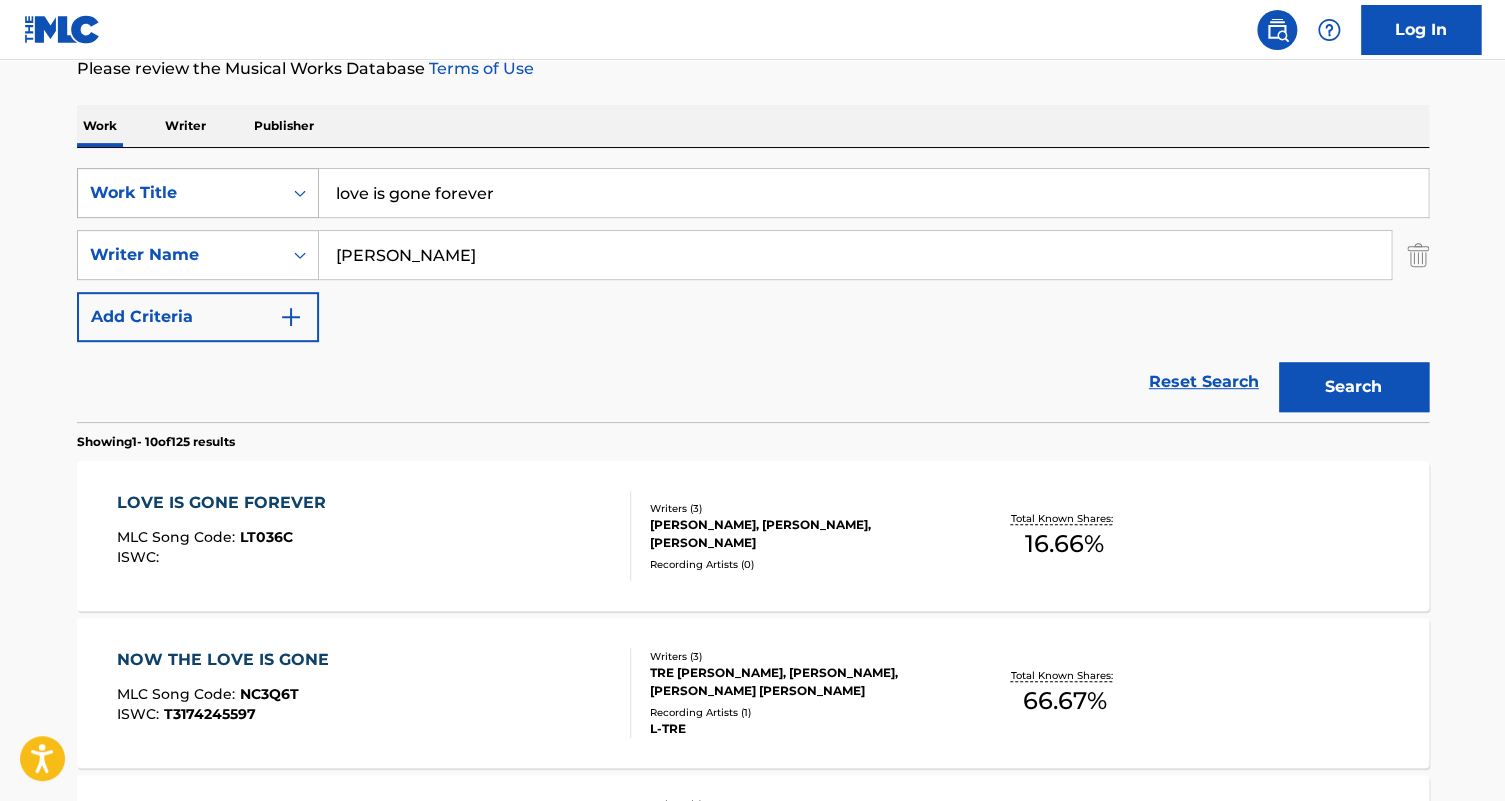 drag, startPoint x: 543, startPoint y: 185, endPoint x: 234, endPoint y: 168, distance: 309.4673 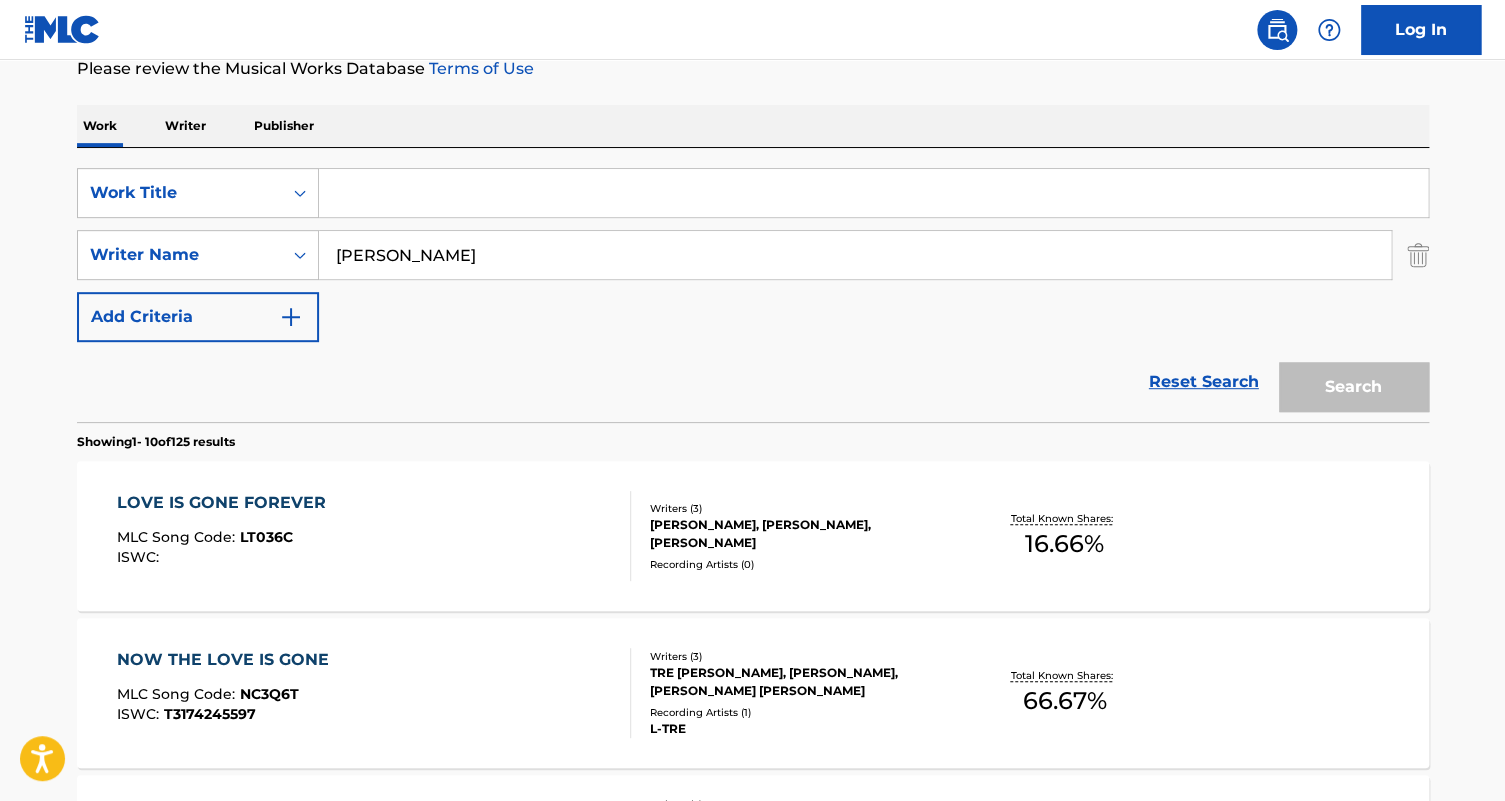paste on "TURN YOUR LOVE AROUND" 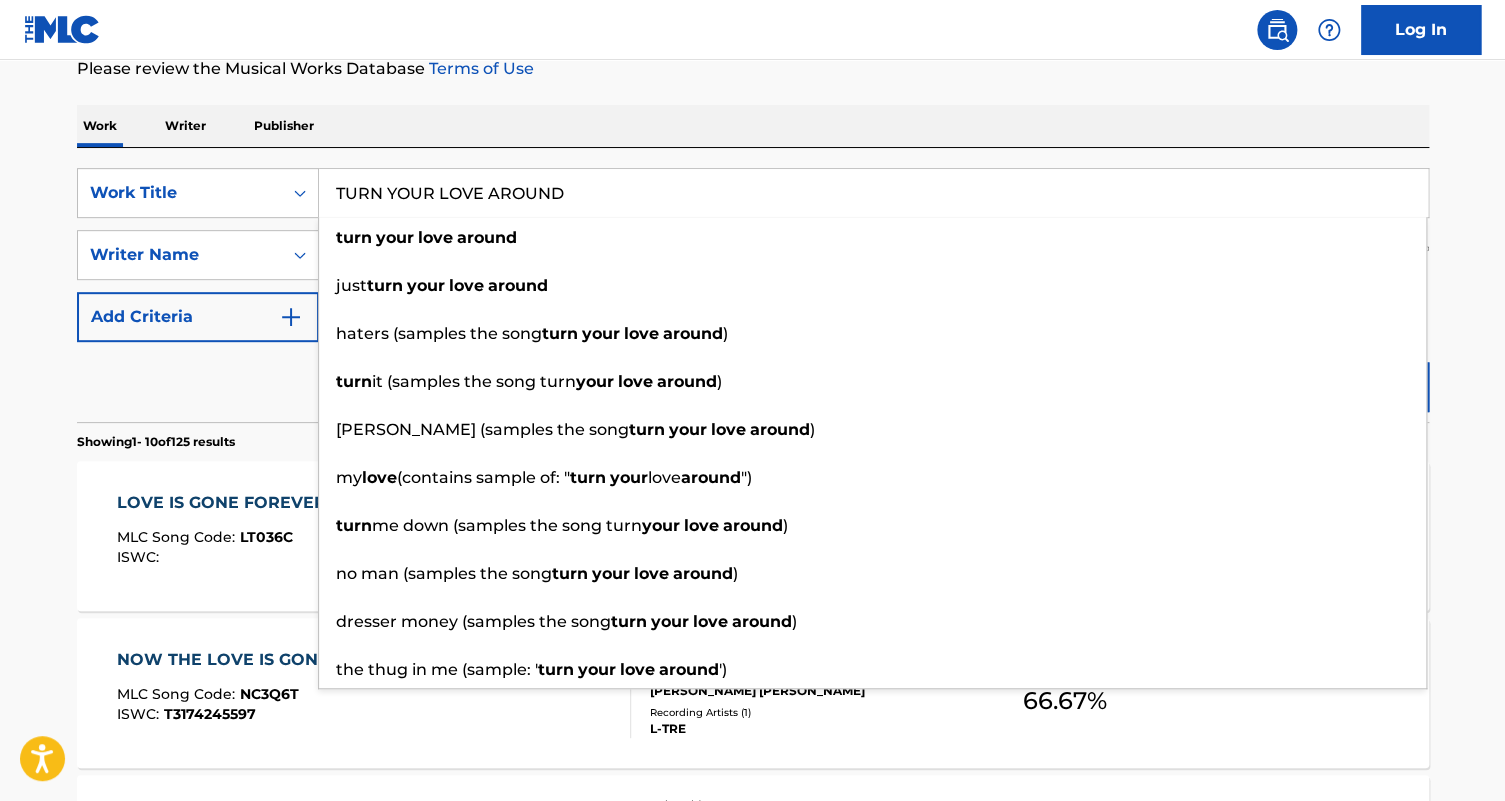 type on "TURN YOUR LOVE AROUND" 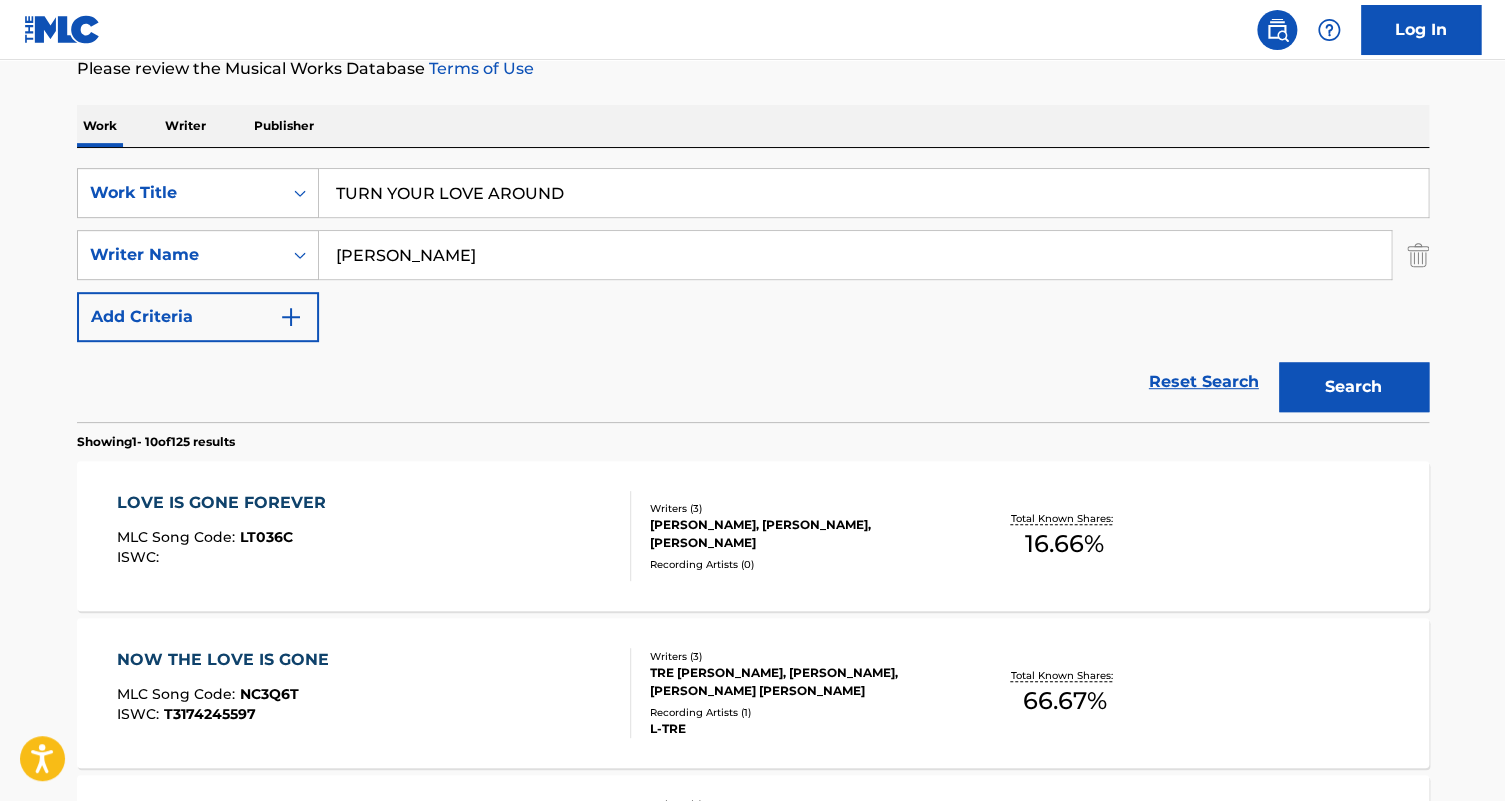 click on "The MLC Public Work Search The accuracy and completeness of The MLC's data is determined solely by our Members. It is not an authoritative source for recording information. Please   click here   for more information about the terms used in the database. Please review the Musical Works Database   Terms of Use Work Writer Publisher SearchWithCriteria42ff2598-f8de-432d-bc89-00f86ae19e88 Work Title TURN YOUR LOVE AROUND SearchWithCriteriac8646b92-9e23-401c-8eac-41412c505c11 Writer Name [PERSON_NAME] Add Criteria Reset Search Search Showing  1  -   10  of  125   results   LOVE IS GONE FOREVER MLC Song Code : LT036C ISWC : Writers ( 3 ) [PERSON_NAME], [PERSON_NAME], [PERSON_NAME] Recording Artists ( 0 ) Total Known Shares: 16.66 % NOW THE LOVE IS GONE MLC Song Code : NC3Q6T ISWC : T3174245597 Writers ( 3 ) TRE [PERSON_NAME], [PERSON_NAME], [PERSON_NAME] [PERSON_NAME] Recording Artists ( 1 ) L-TRE Total Known Shares: 66.67 % FOREVER MLC Song Code : FV9P1R ISWC : Writers ( 3 ) Recording Artists ( 18 ) 100 % : ISWC" at bounding box center (753, 980) 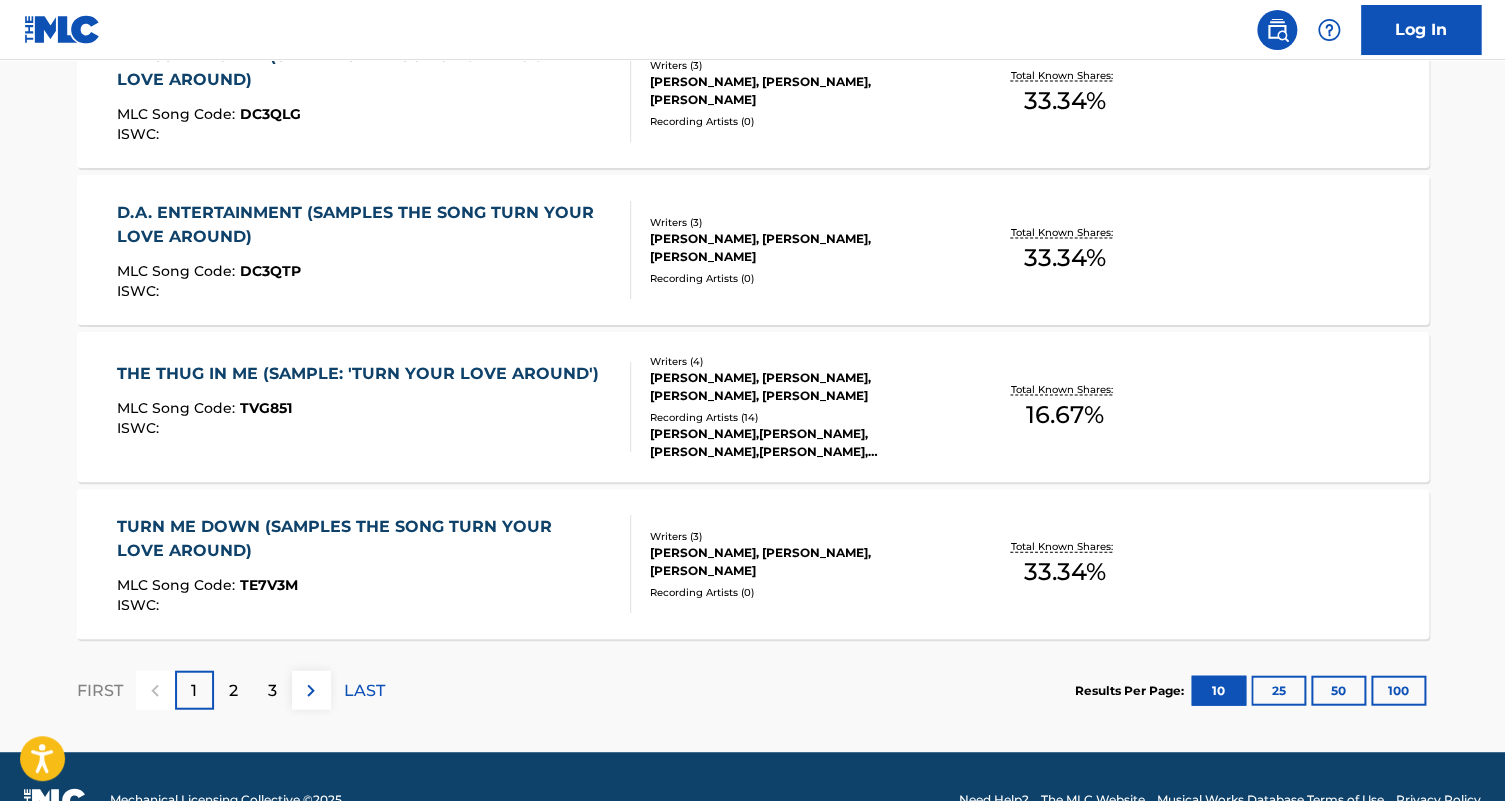 scroll, scrollTop: 1709, scrollLeft: 0, axis: vertical 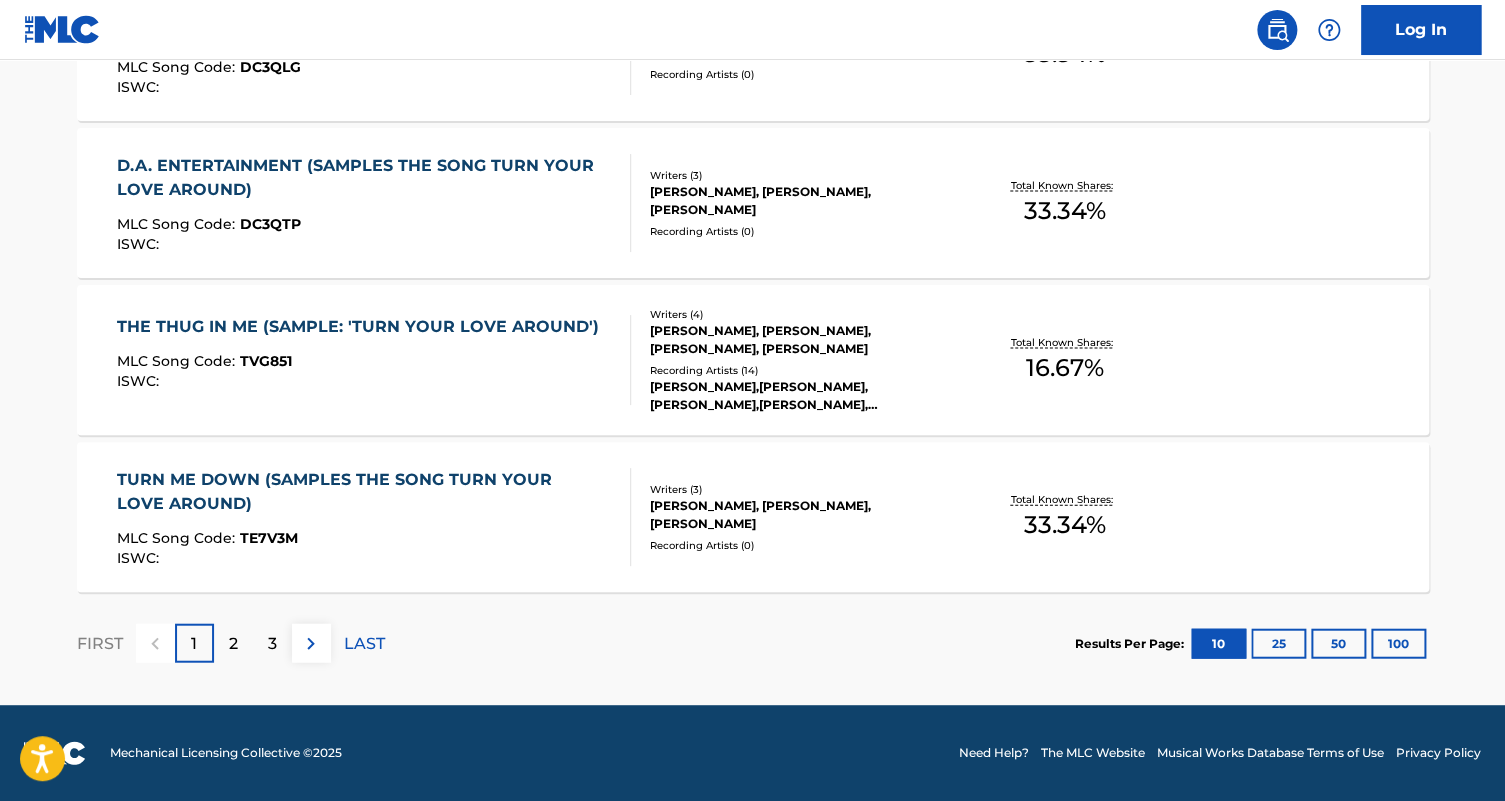 click on "2" at bounding box center (233, 644) 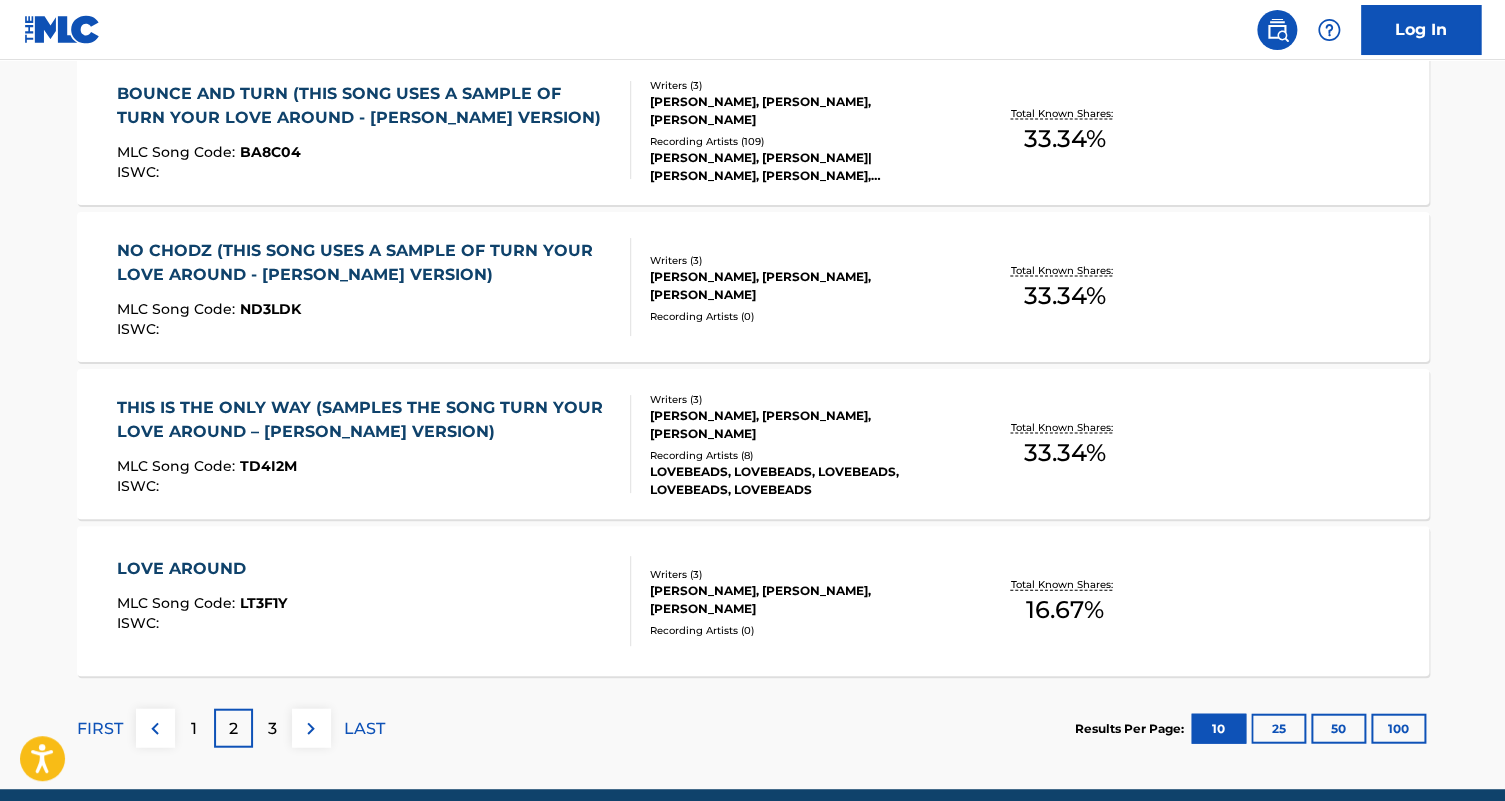 scroll, scrollTop: 1709, scrollLeft: 0, axis: vertical 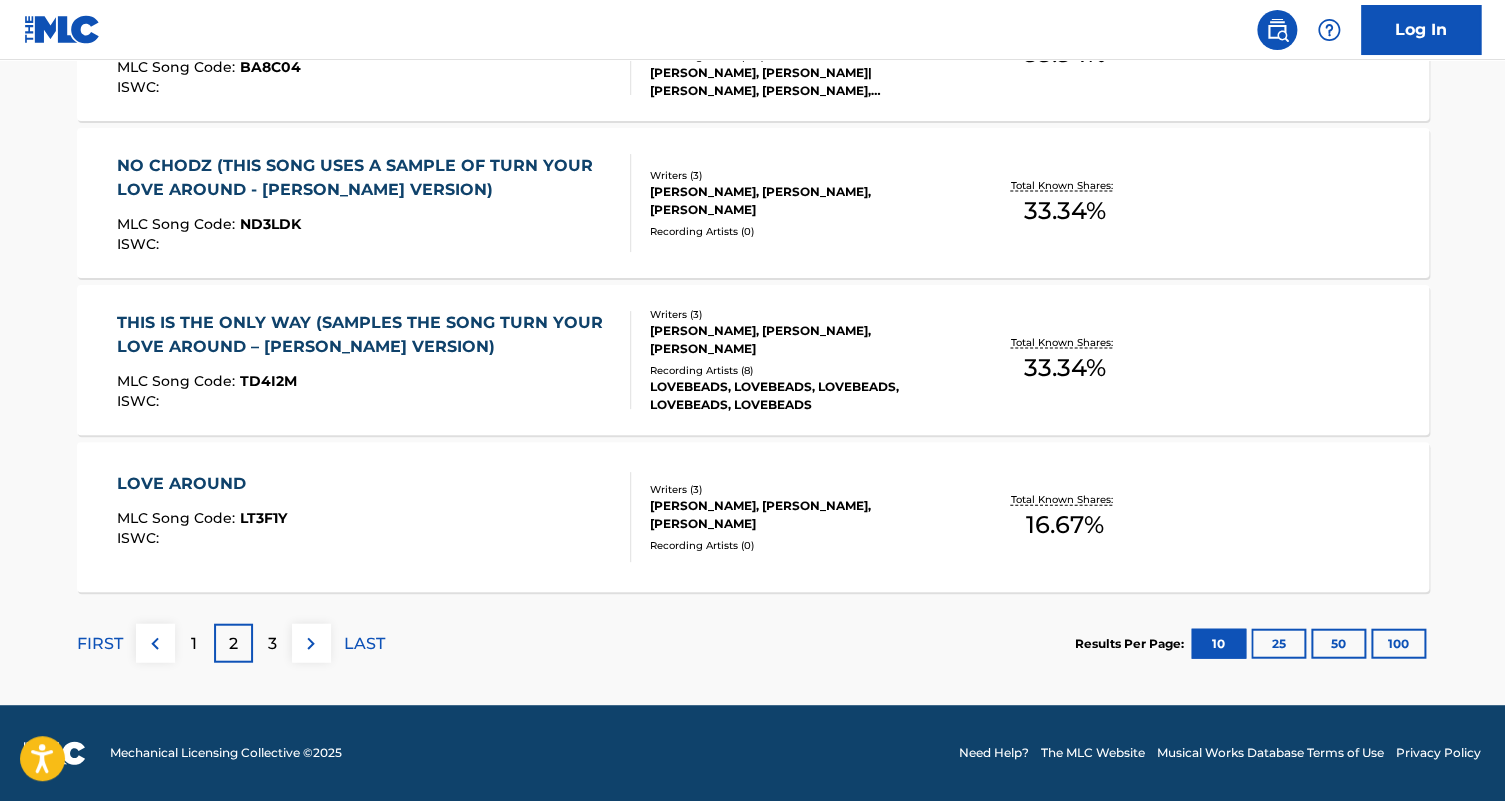 click on "3" at bounding box center [272, 644] 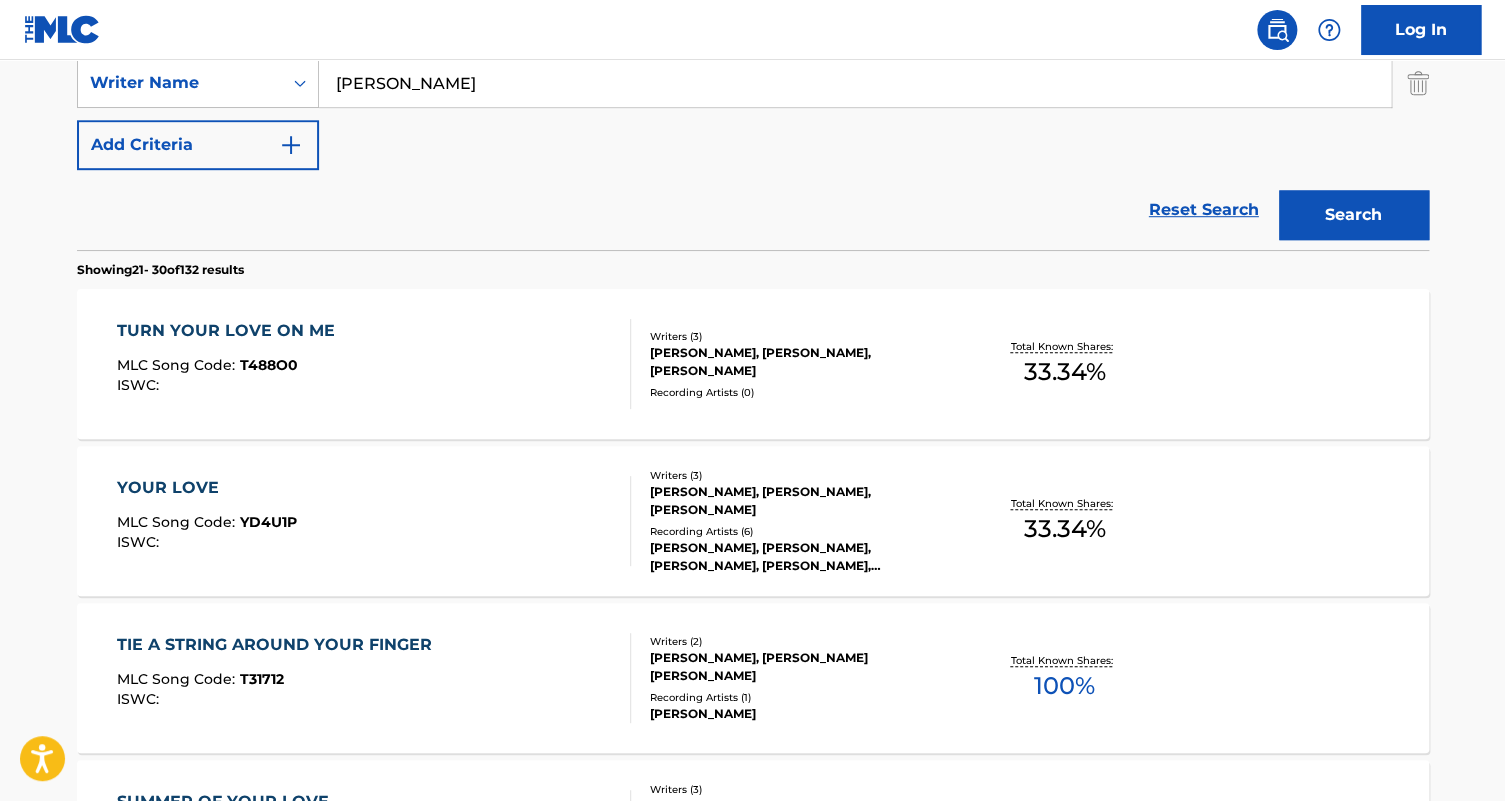scroll, scrollTop: 436, scrollLeft: 0, axis: vertical 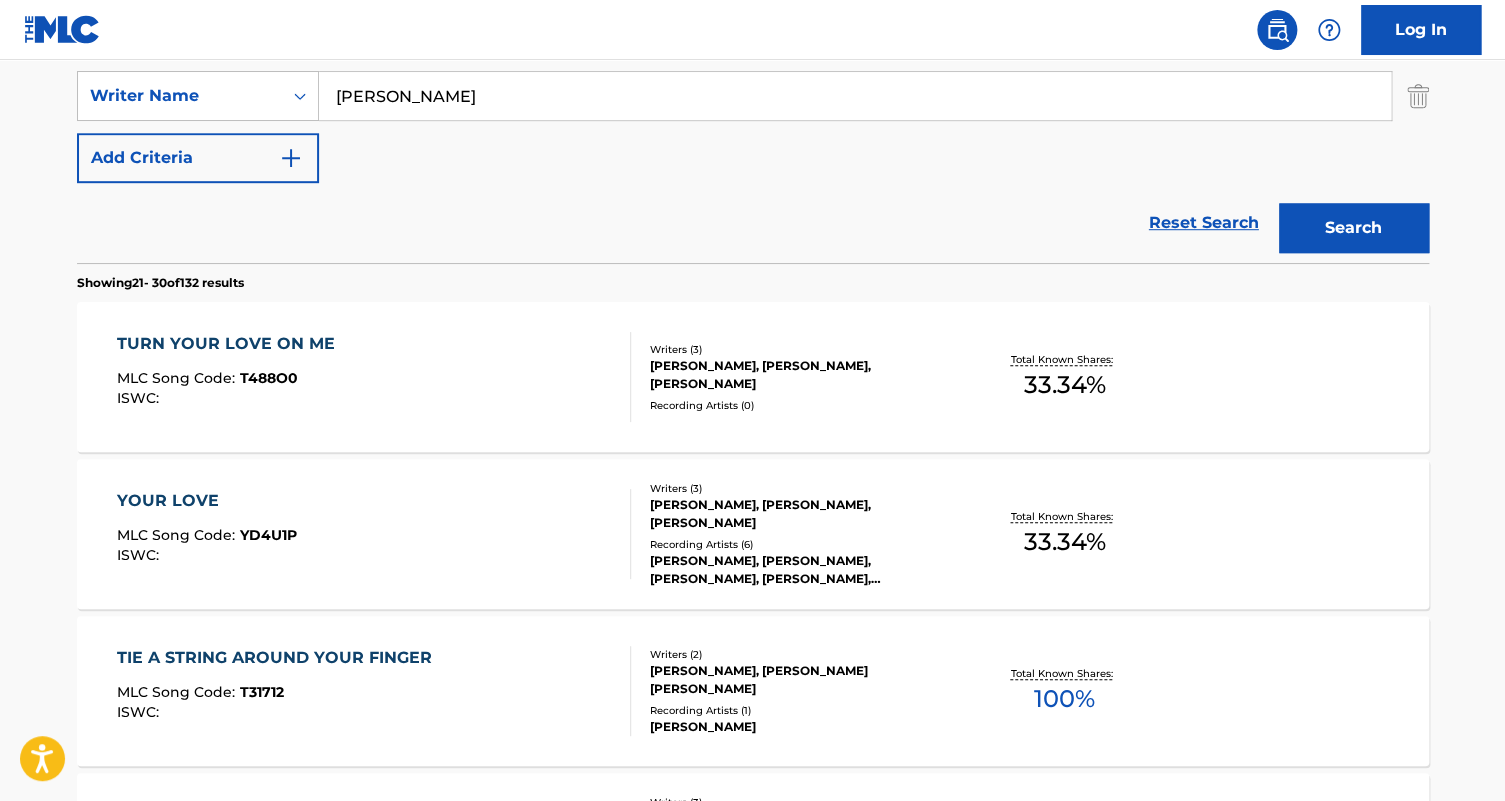 click on "YOUR LOVE MLC Song Code : YD4U1P ISWC :" at bounding box center [374, 534] 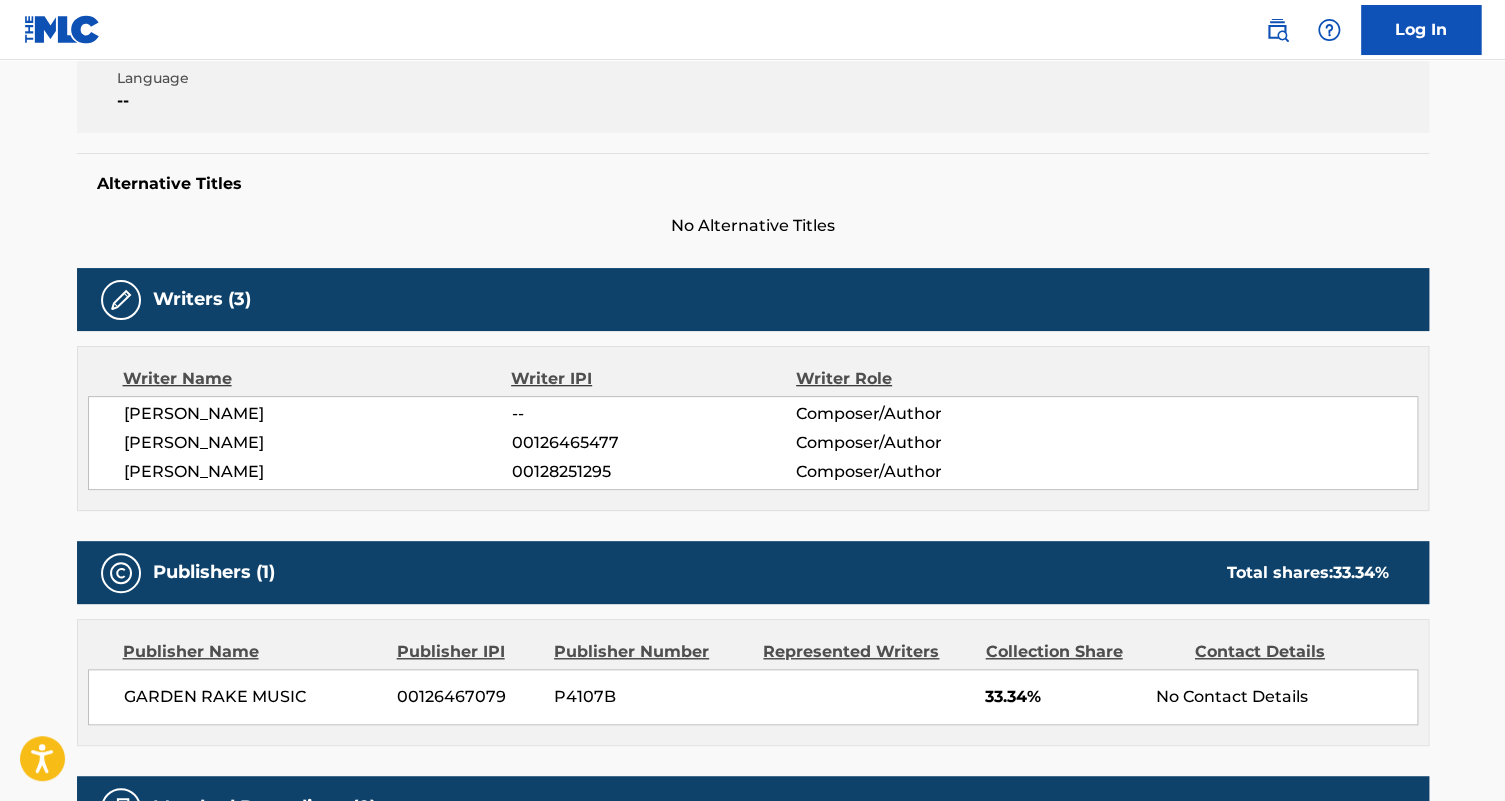scroll, scrollTop: 0, scrollLeft: 0, axis: both 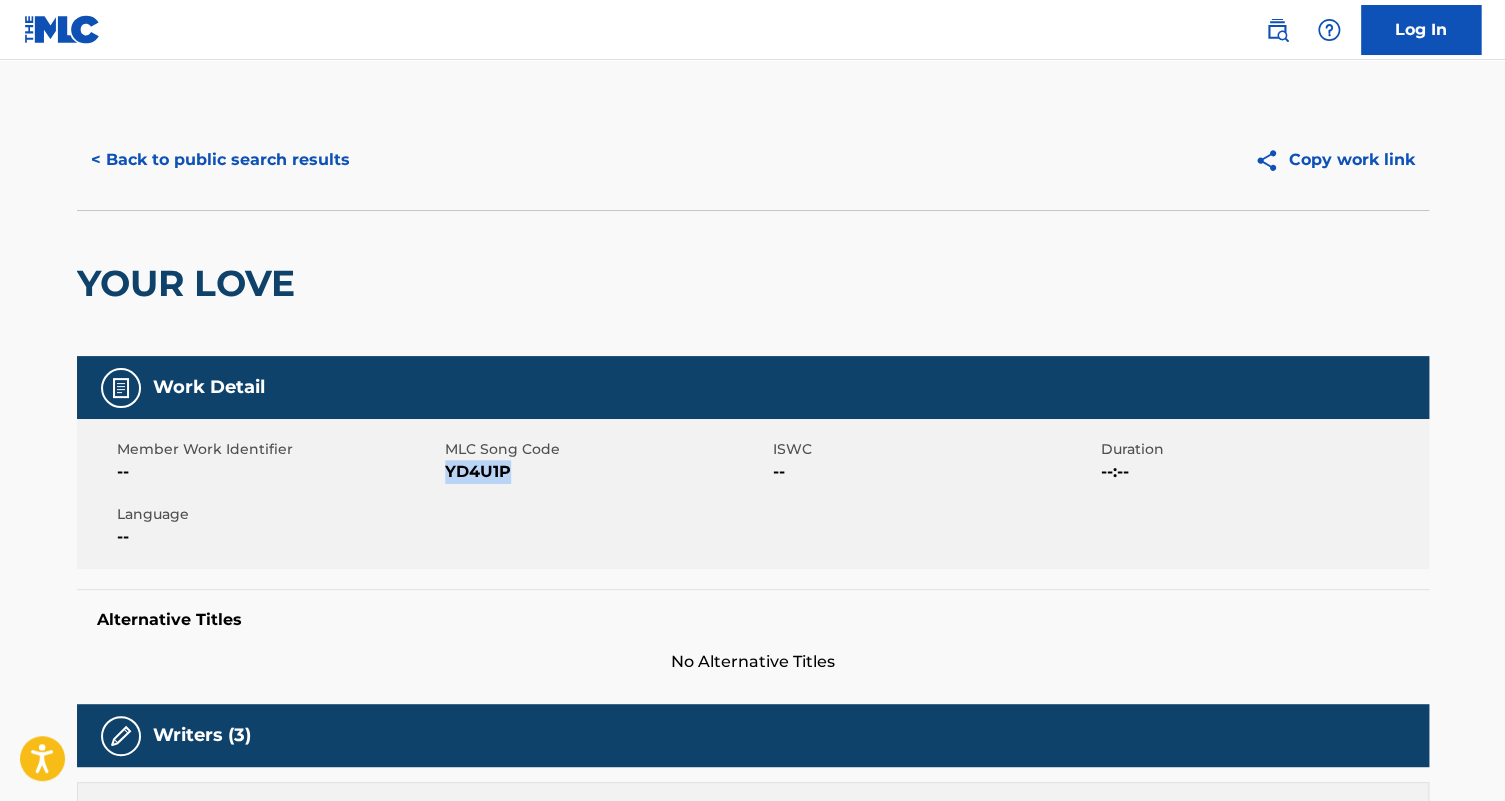 drag, startPoint x: 518, startPoint y: 480, endPoint x: 445, endPoint y: 472, distance: 73.43705 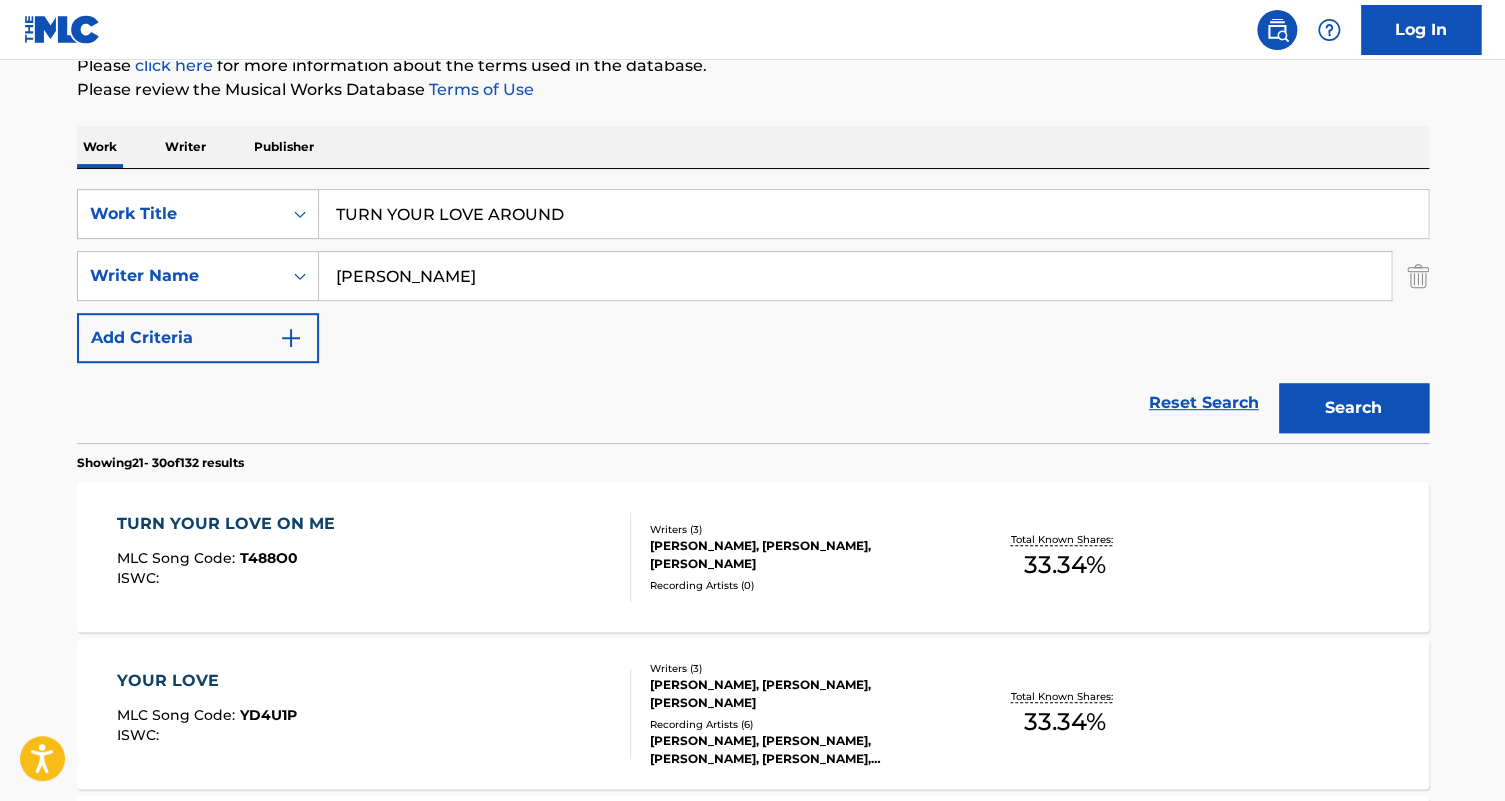 scroll, scrollTop: 254, scrollLeft: 0, axis: vertical 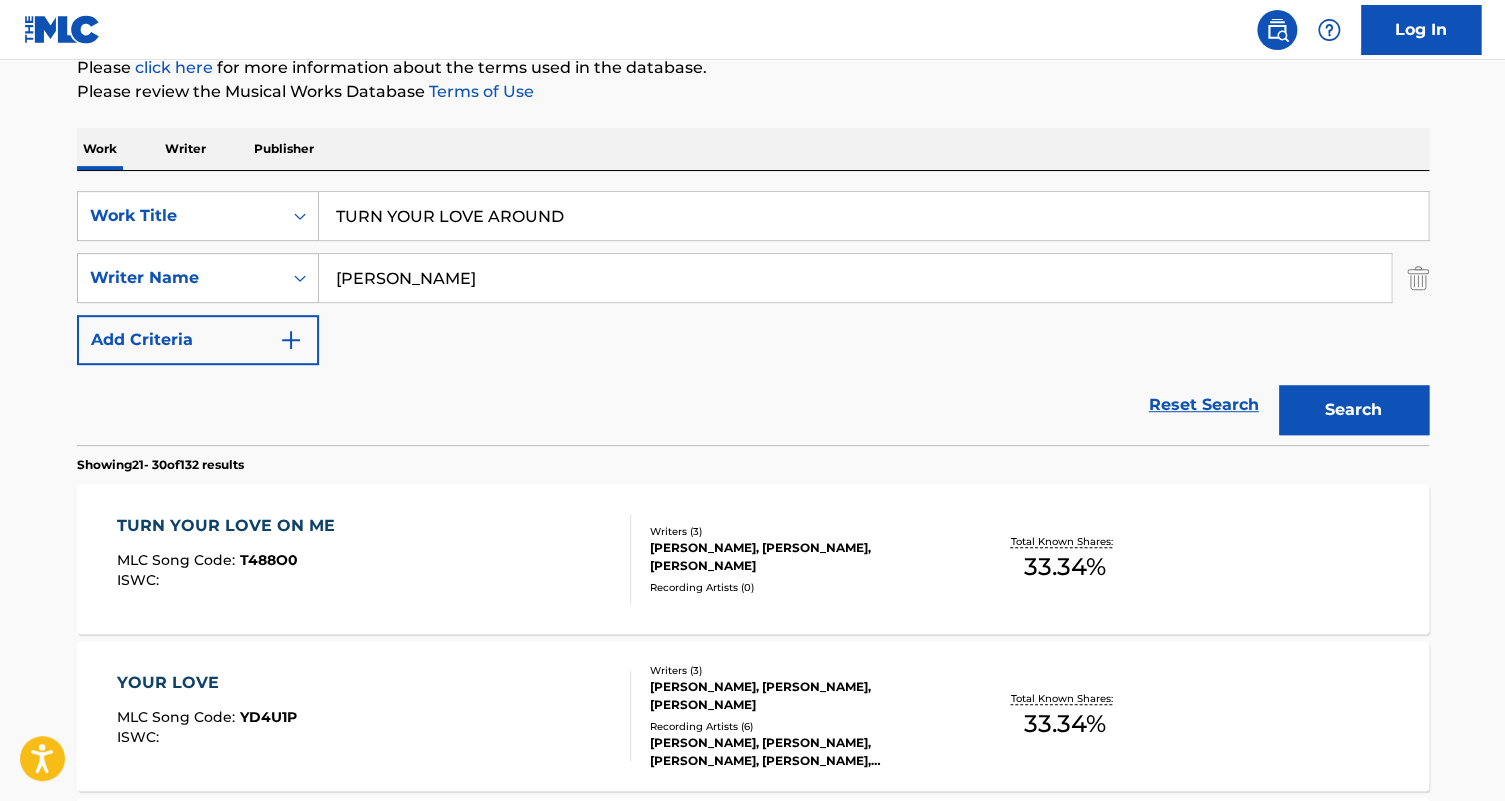click on "Search" at bounding box center (1354, 410) 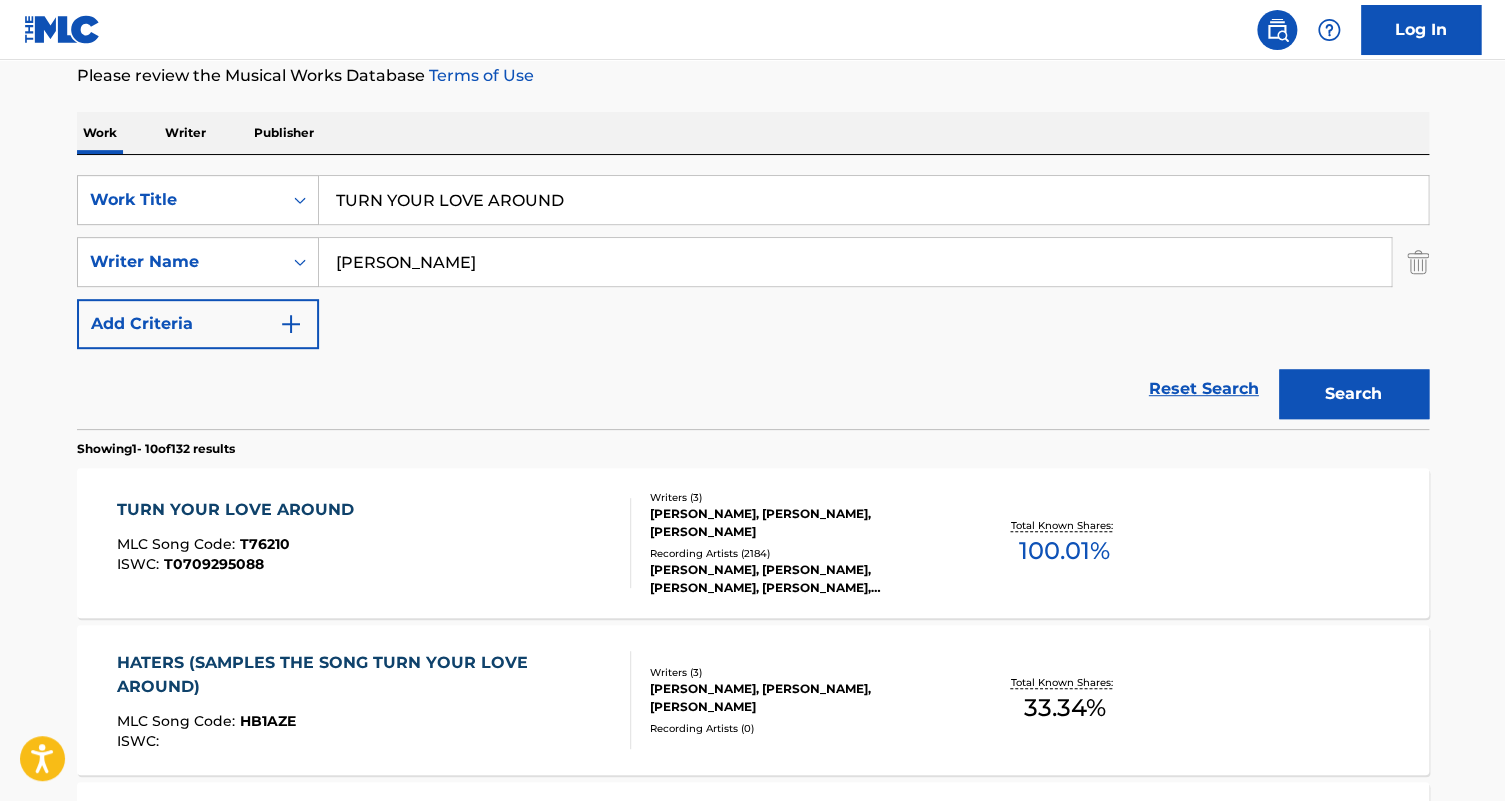scroll, scrollTop: 0, scrollLeft: 0, axis: both 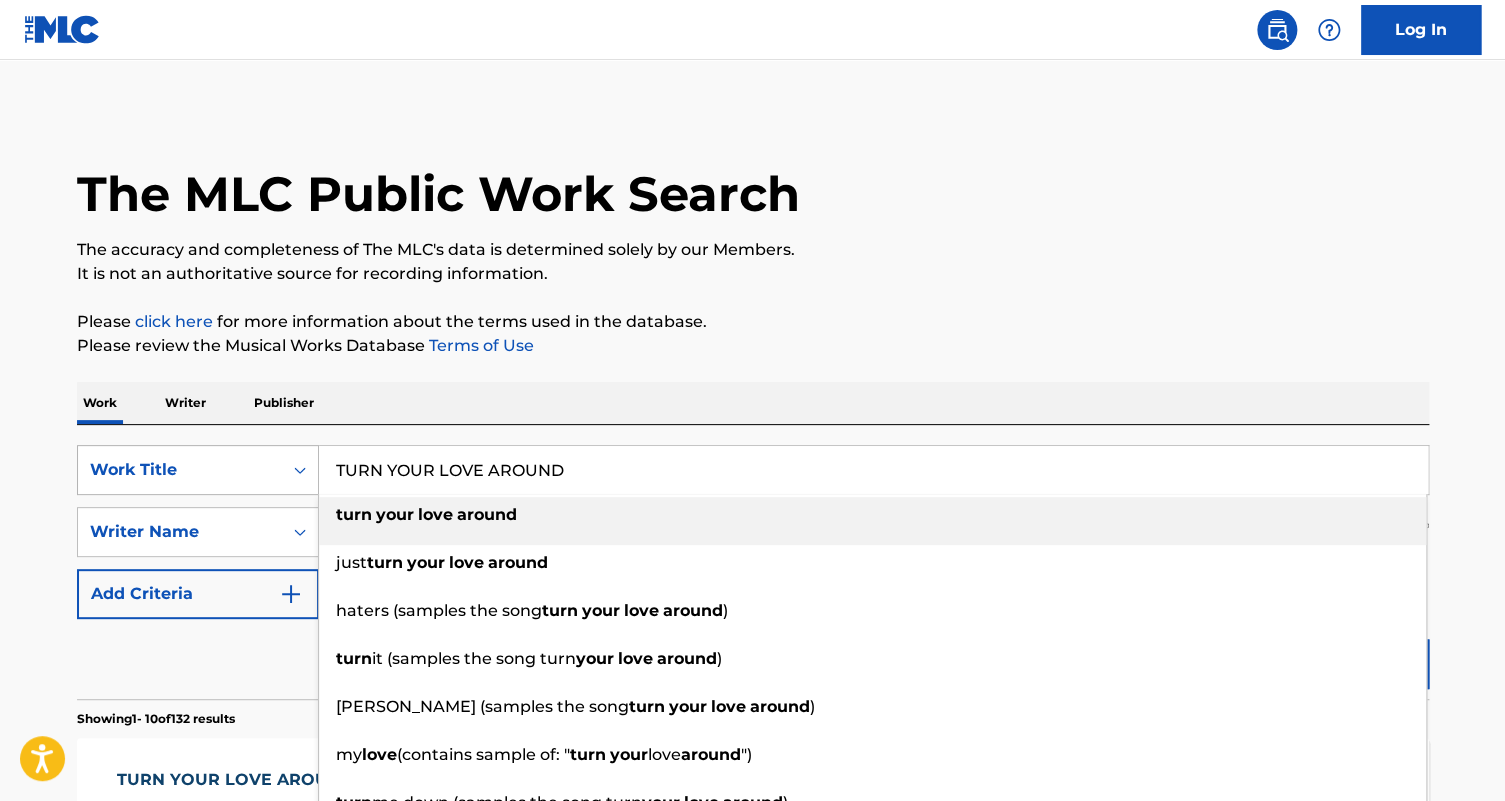 drag, startPoint x: 662, startPoint y: 465, endPoint x: 272, endPoint y: 457, distance: 390.08203 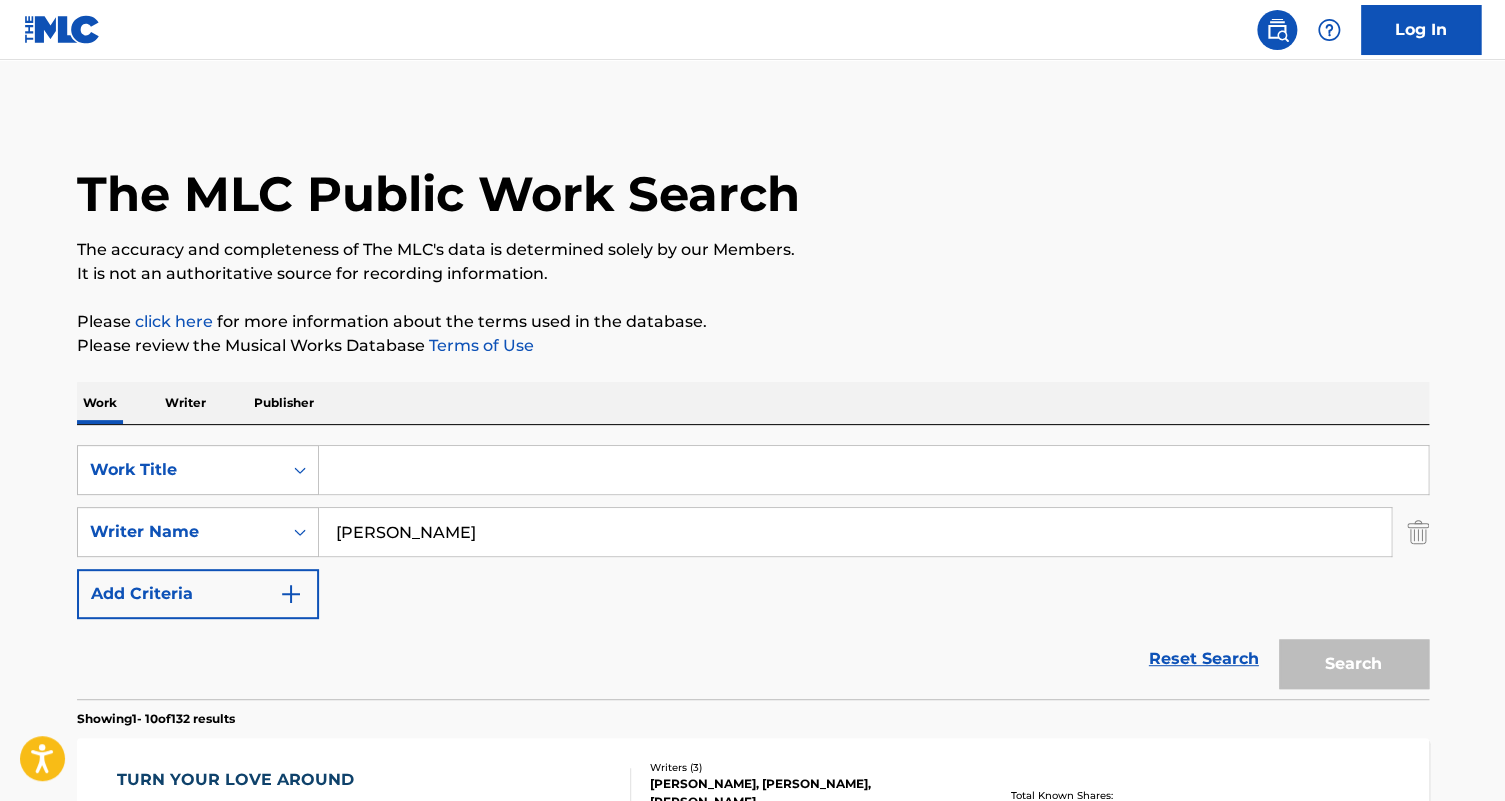 paste on "WHO'S HOLDING [PERSON_NAME] NOW?" 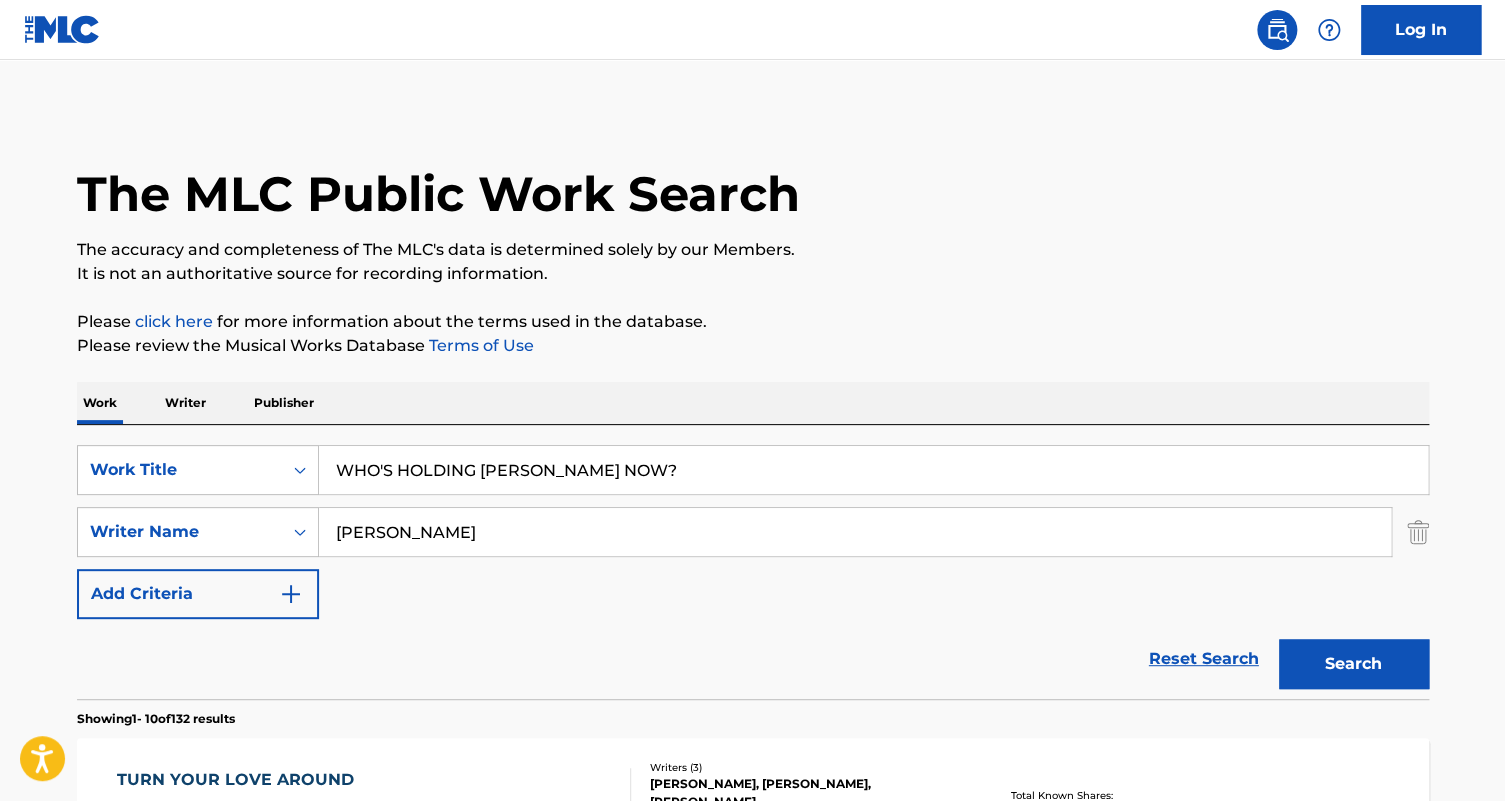 type on "WHO'S HOLDING [PERSON_NAME] NOW?" 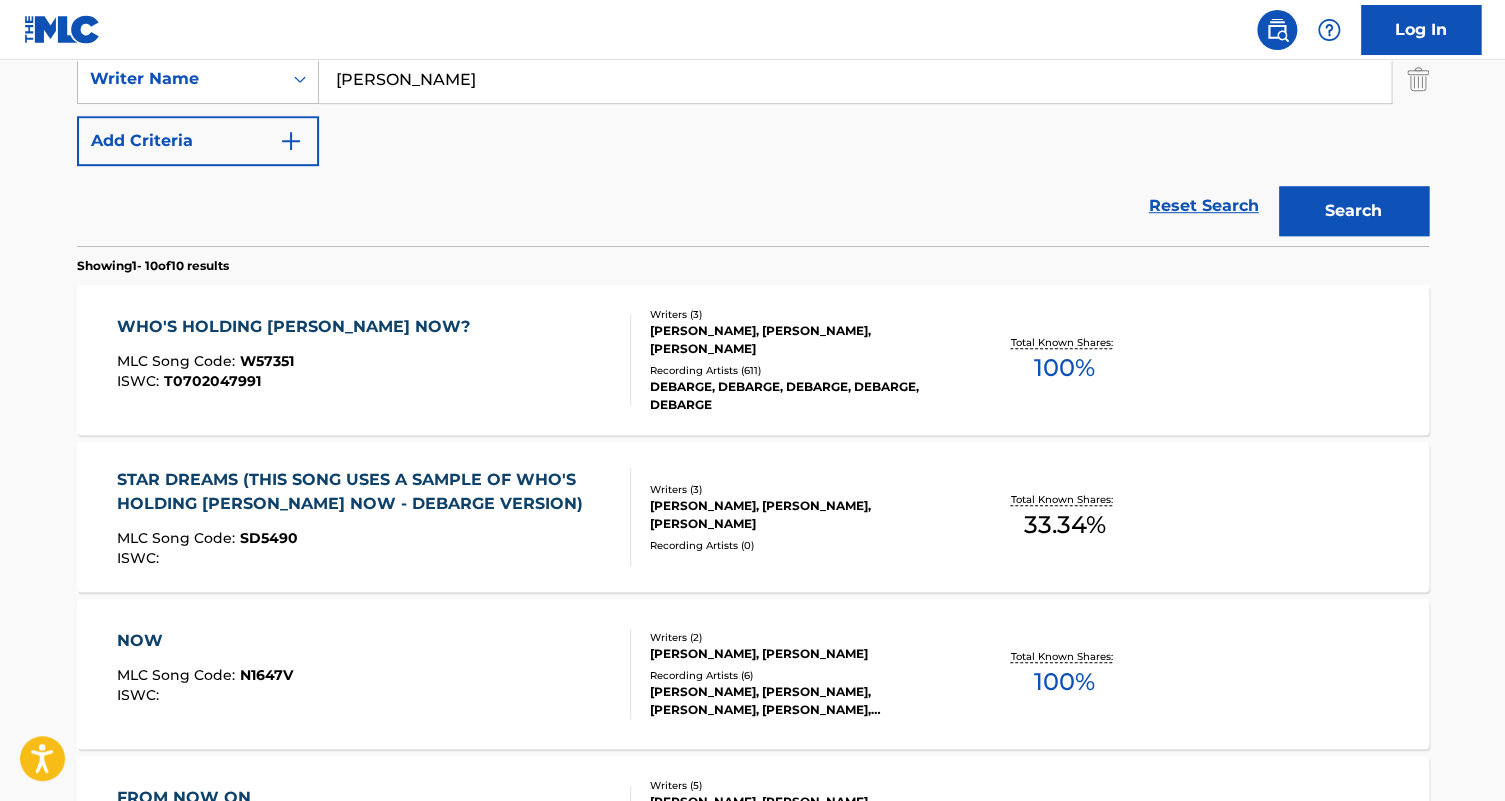 scroll, scrollTop: 363, scrollLeft: 0, axis: vertical 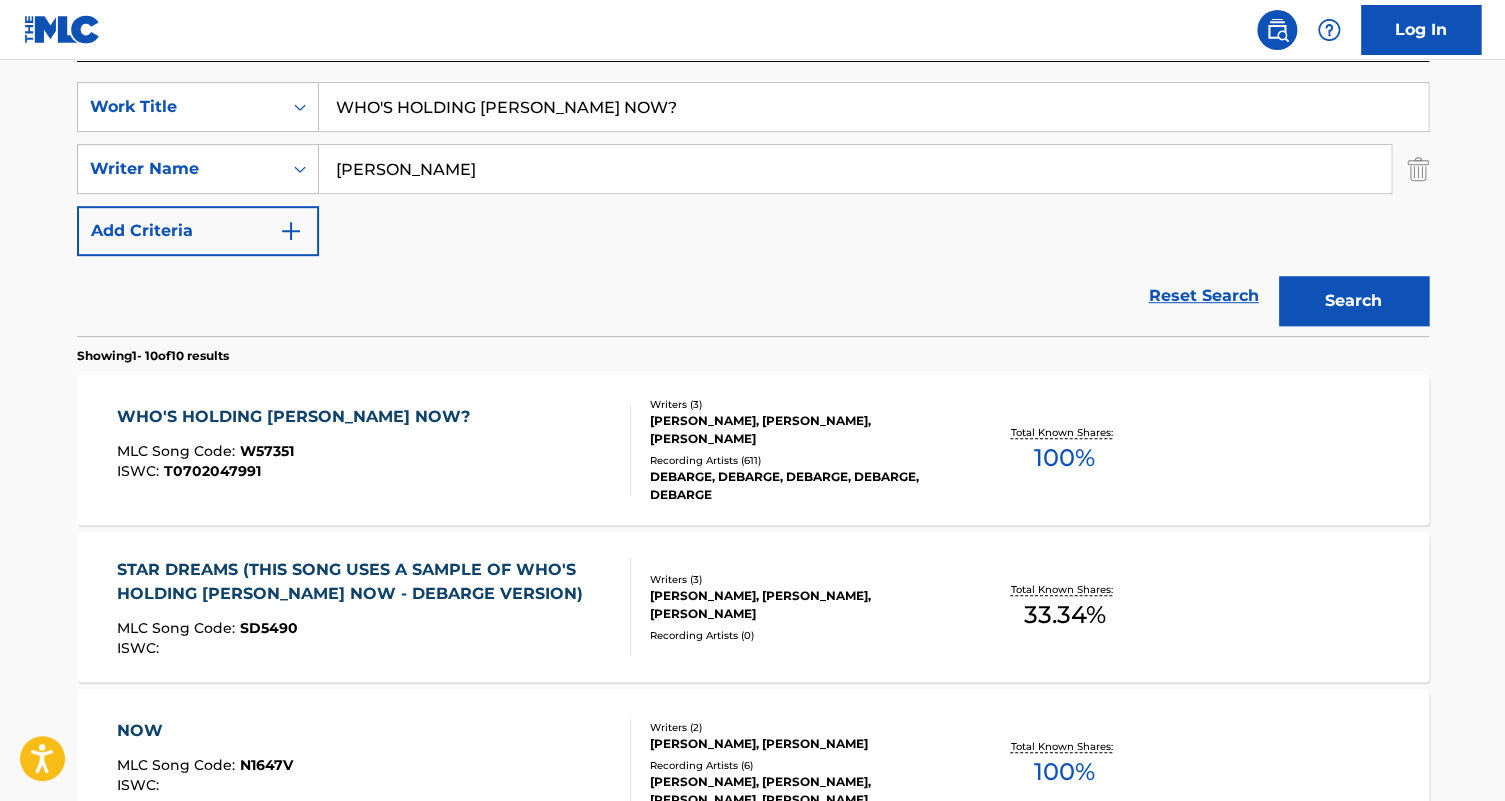 click on "WHO'S HOLDING [PERSON_NAME] NOW? MLC Song Code : W57351 ISWC : T0702047991" at bounding box center [374, 450] 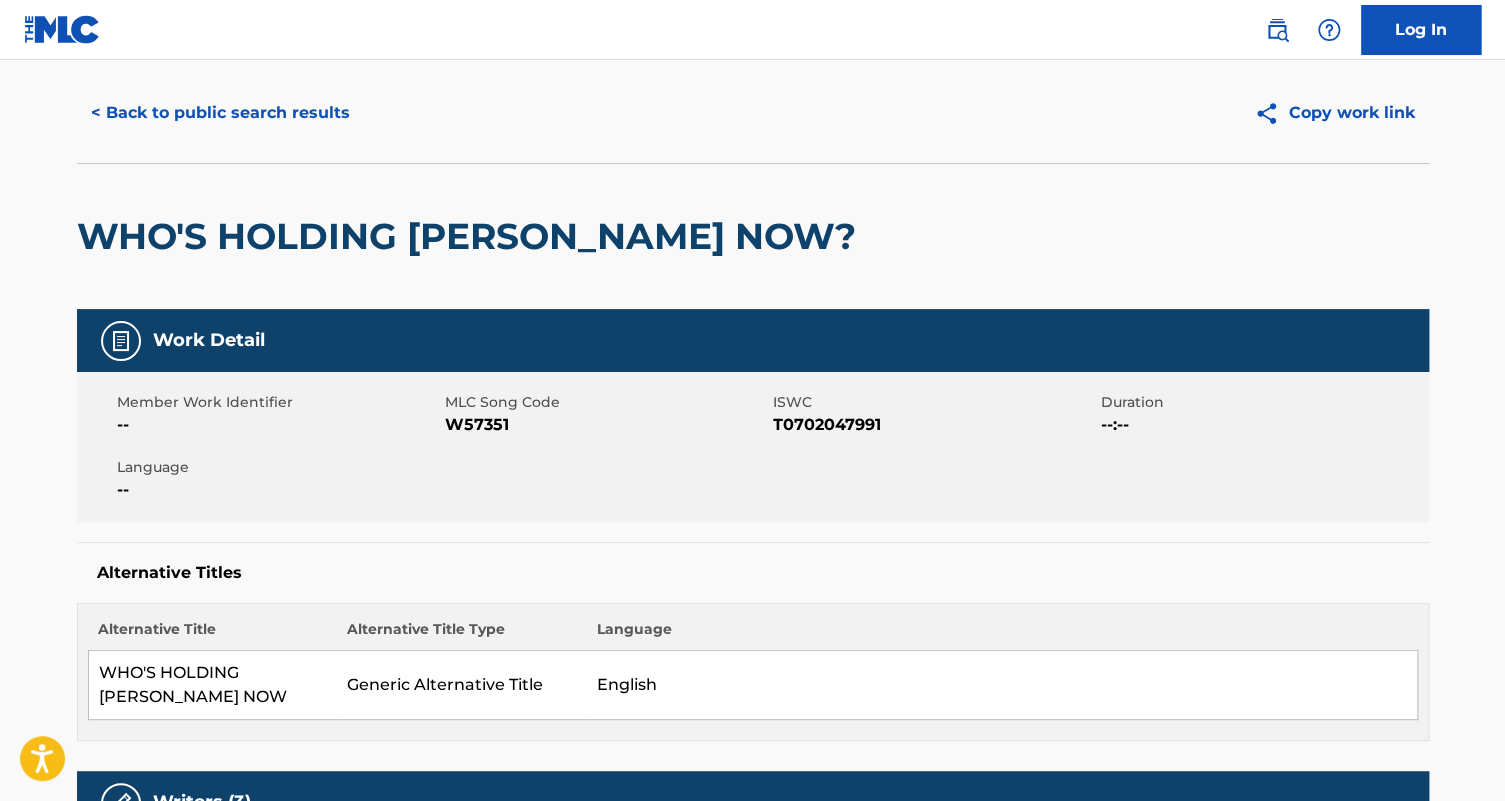 scroll, scrollTop: 0, scrollLeft: 0, axis: both 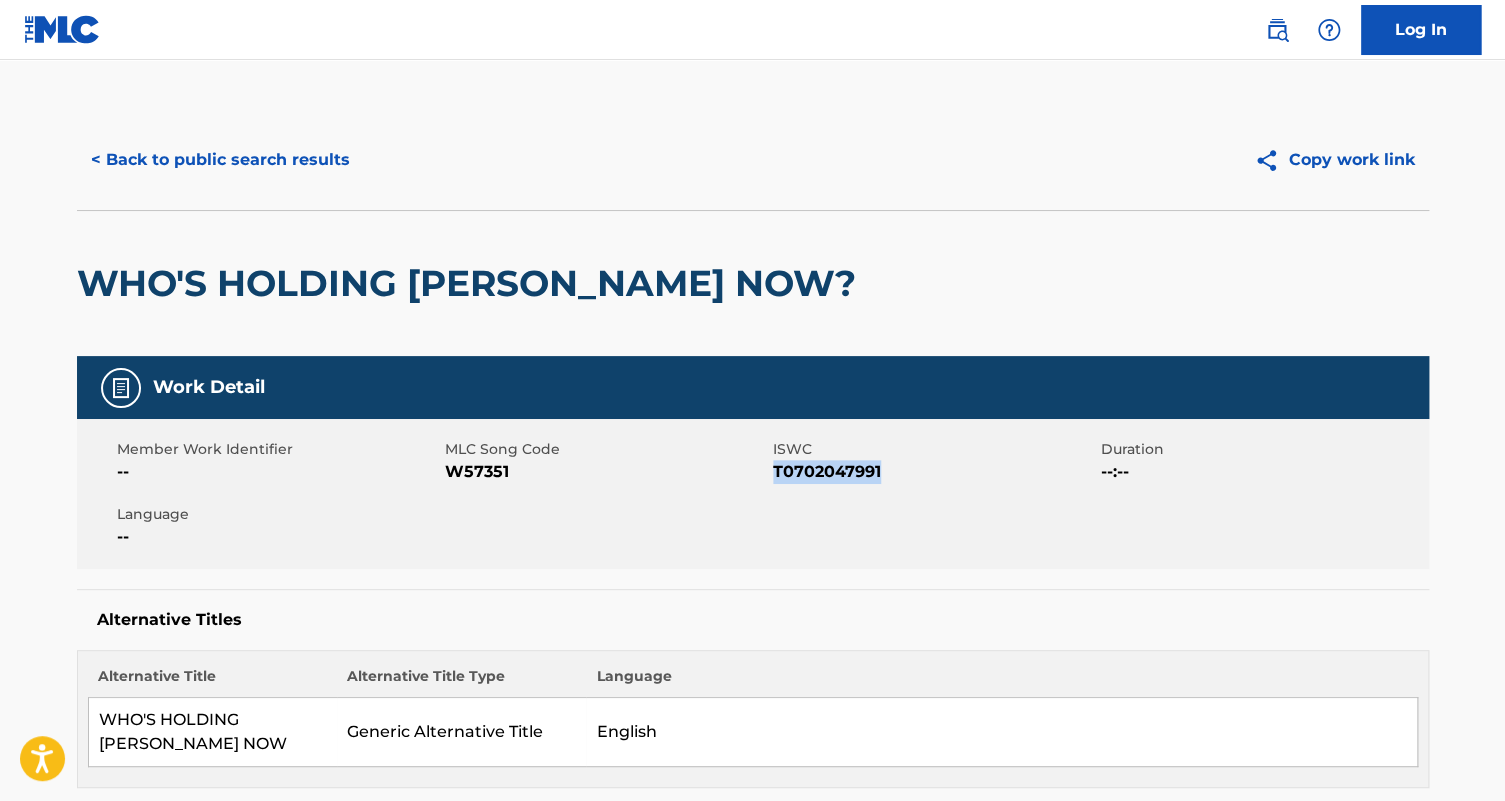 drag, startPoint x: 890, startPoint y: 473, endPoint x: 775, endPoint y: 471, distance: 115.01739 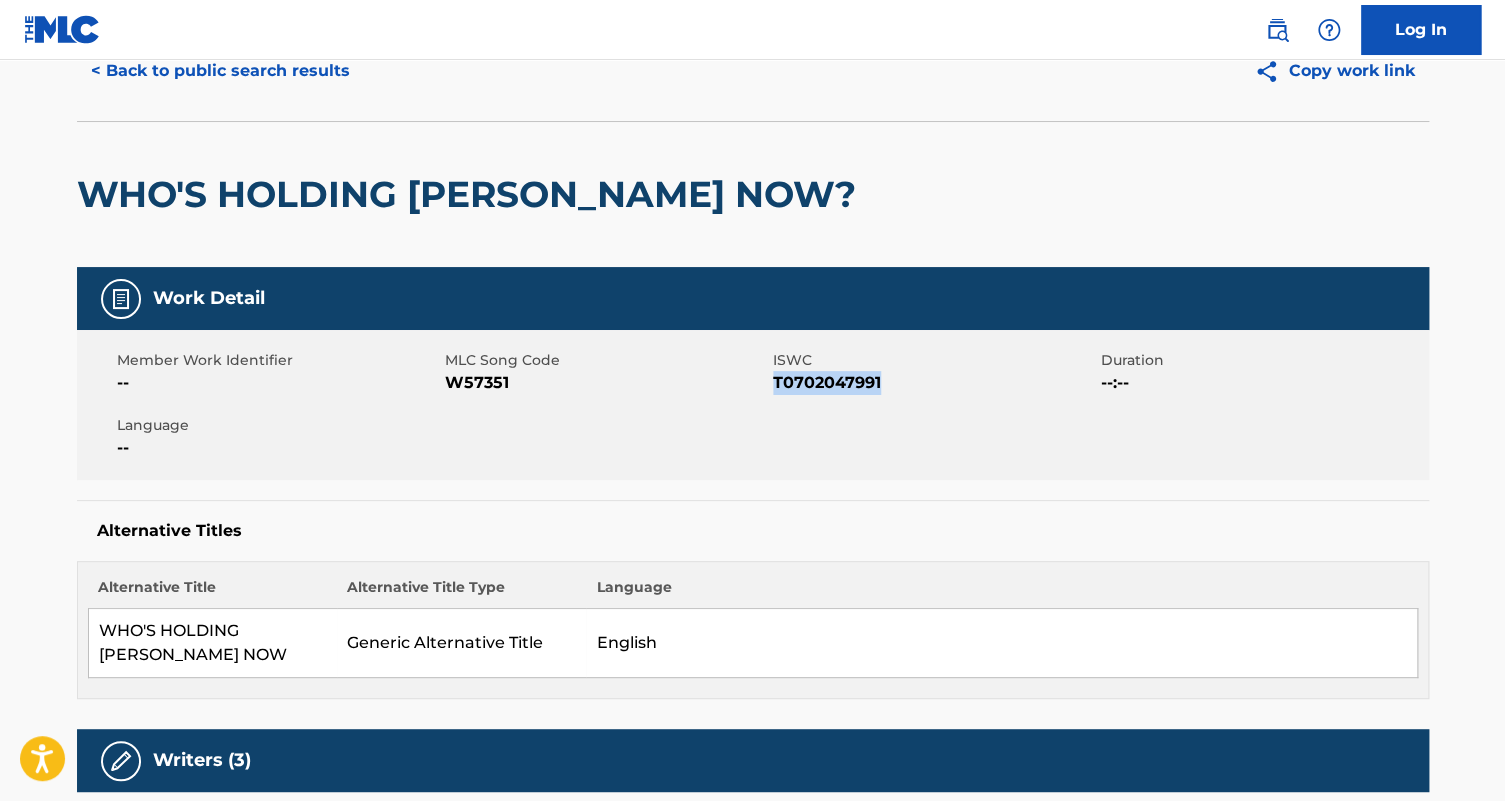 scroll, scrollTop: 0, scrollLeft: 0, axis: both 